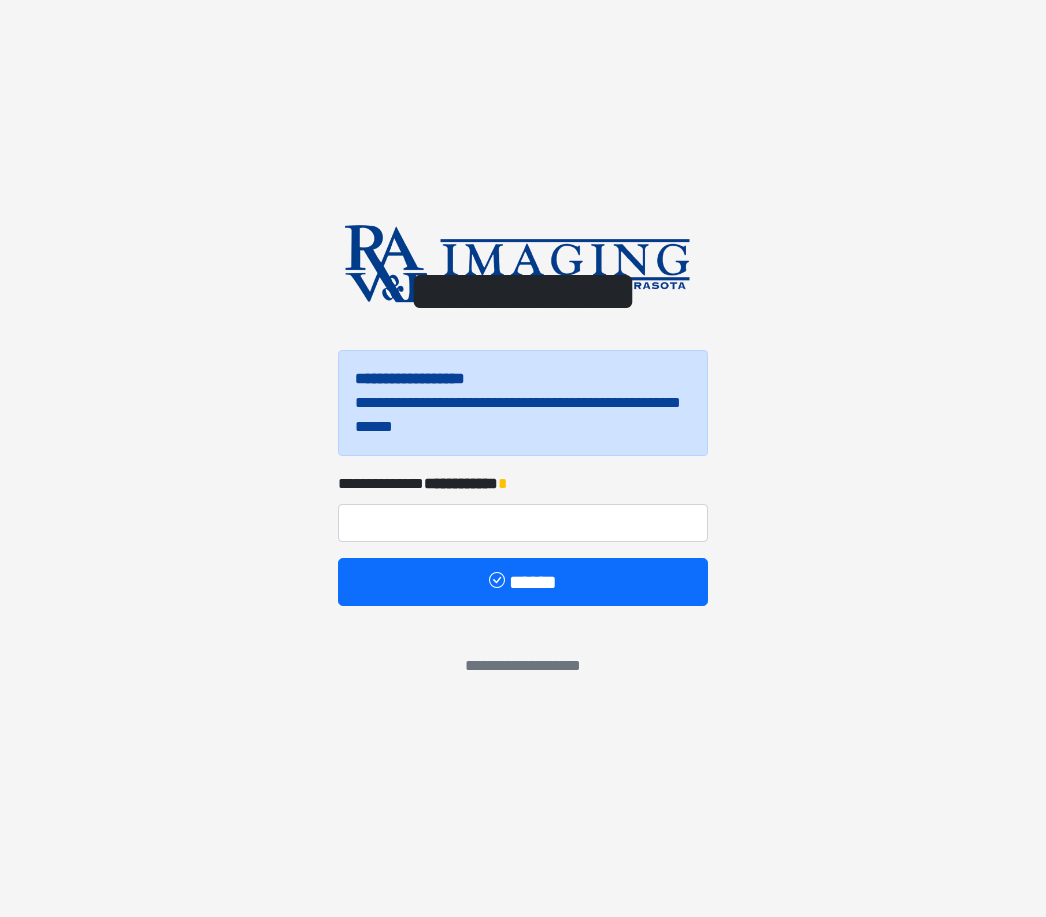 scroll, scrollTop: 0, scrollLeft: 0, axis: both 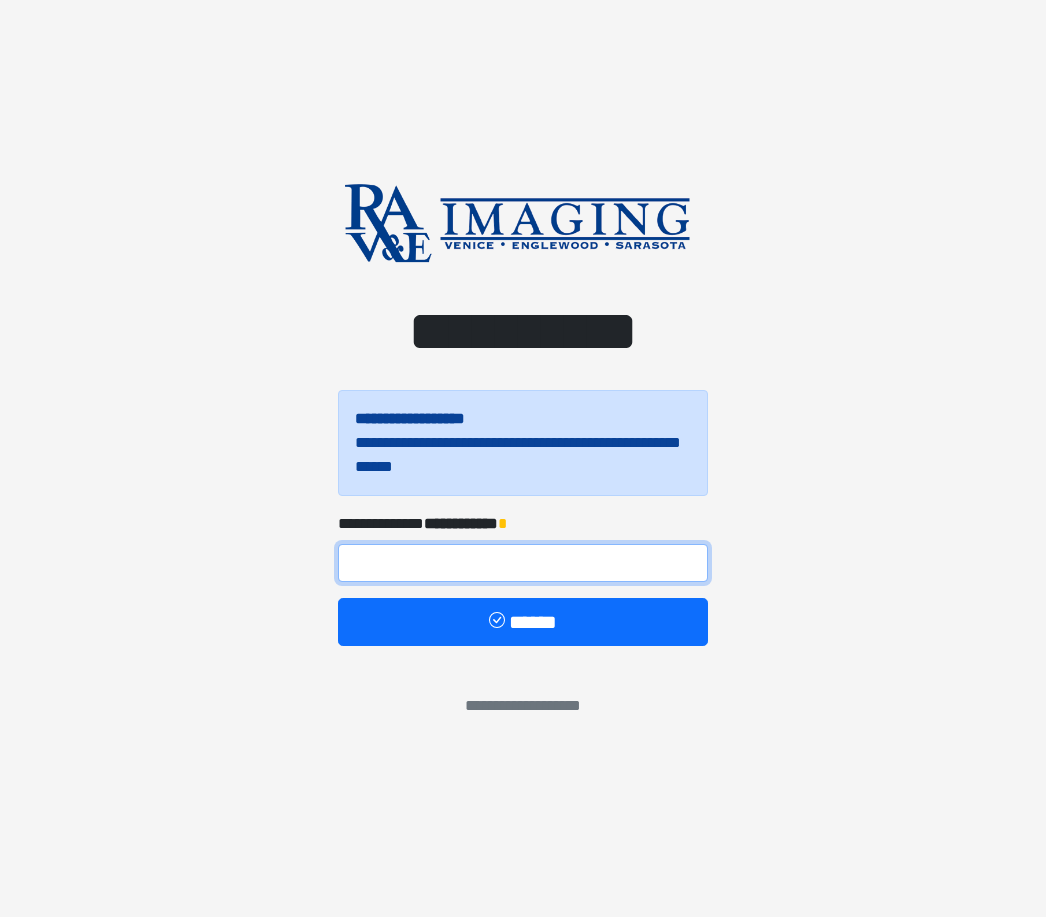 click at bounding box center (523, 563) 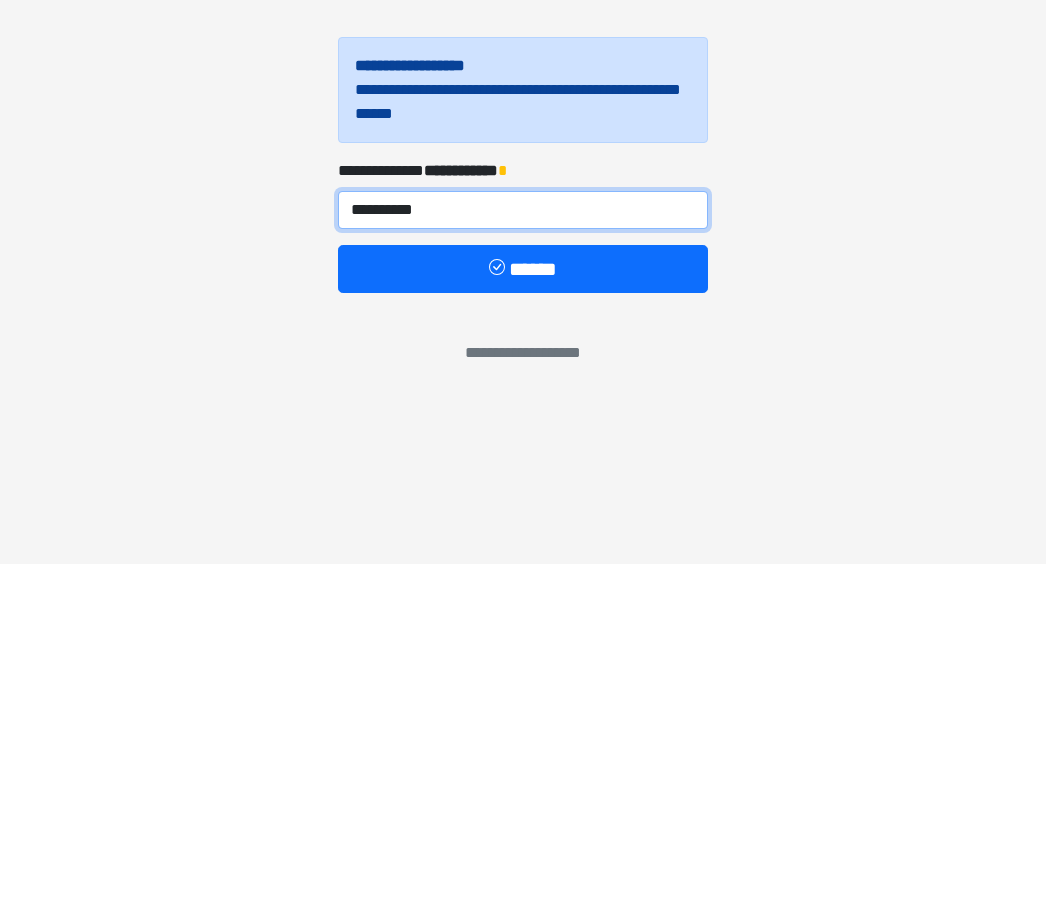 type on "**********" 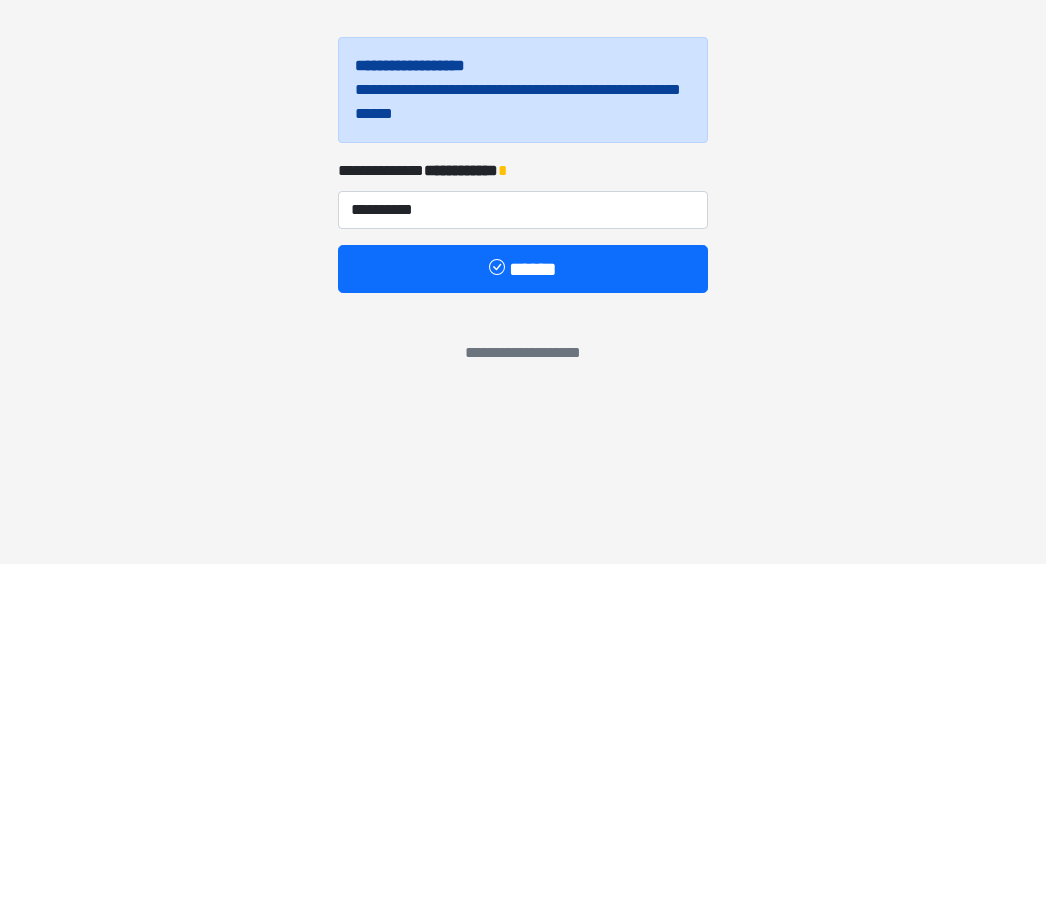 click on "******" at bounding box center [523, 622] 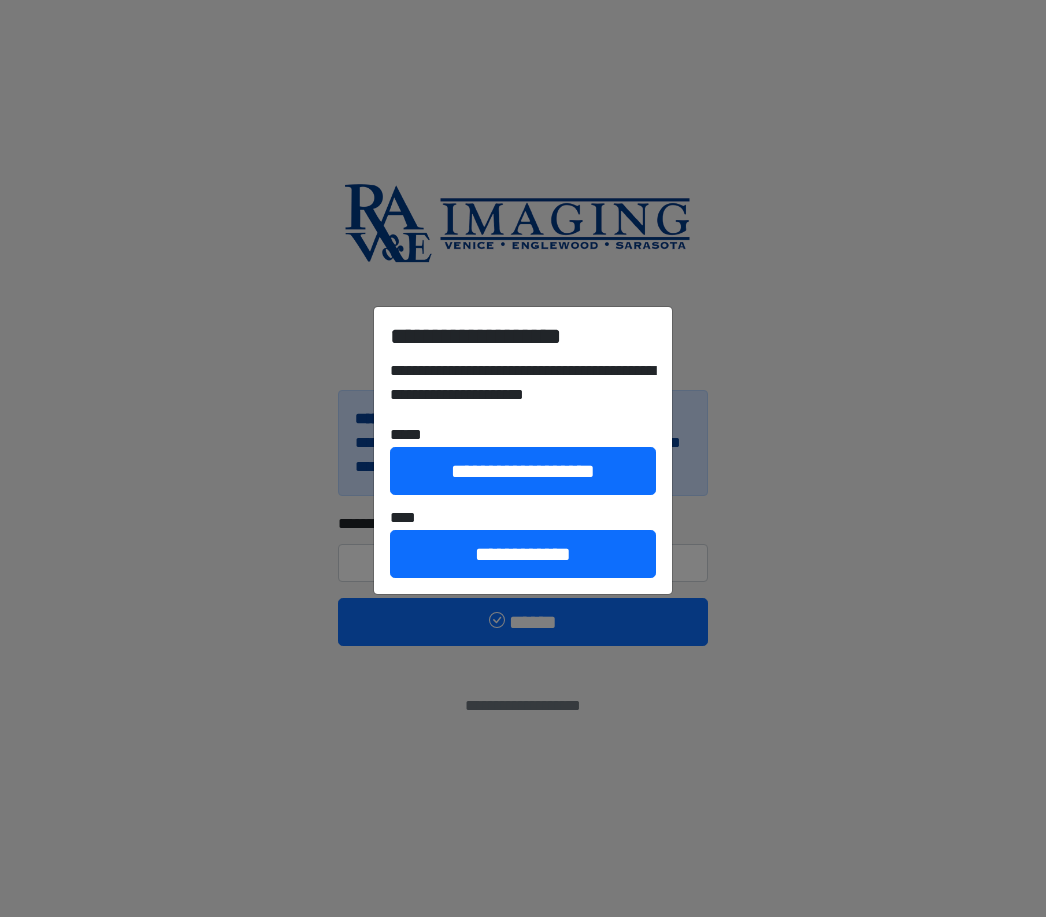 click on "**********" at bounding box center (523, 458) 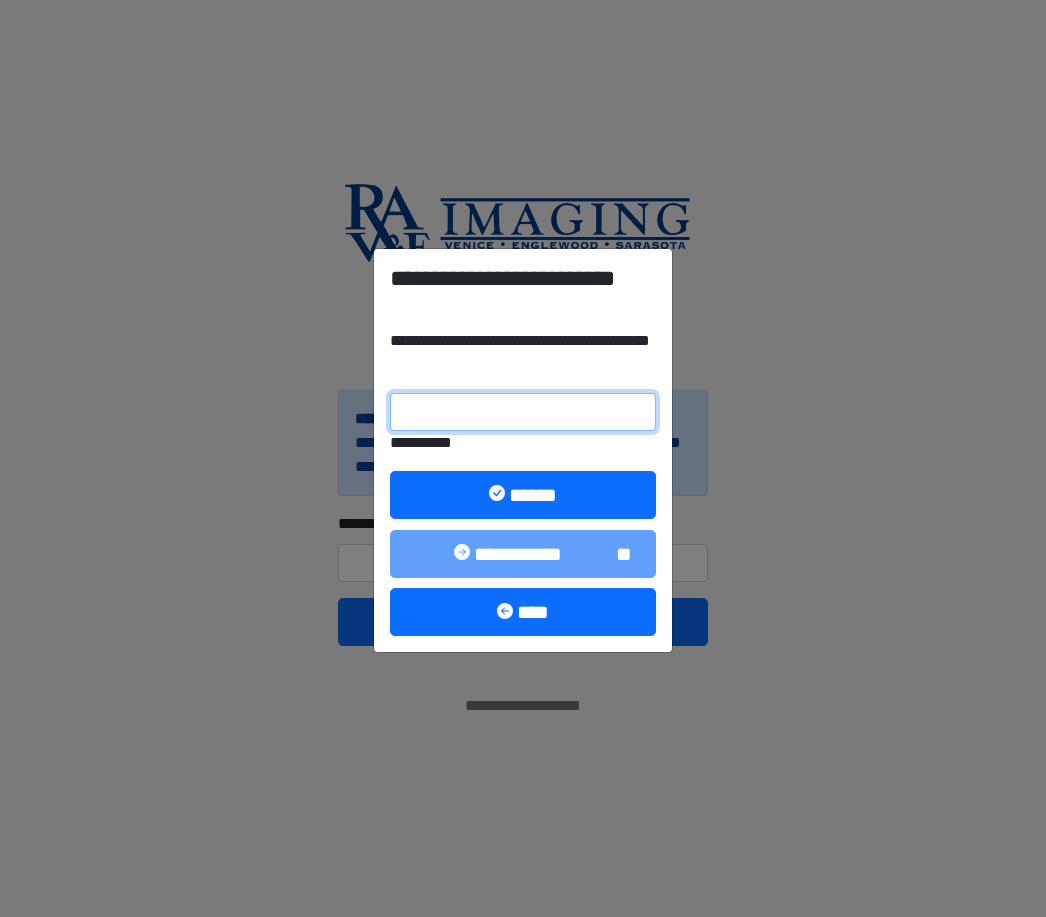 click on "**********" at bounding box center (523, 412) 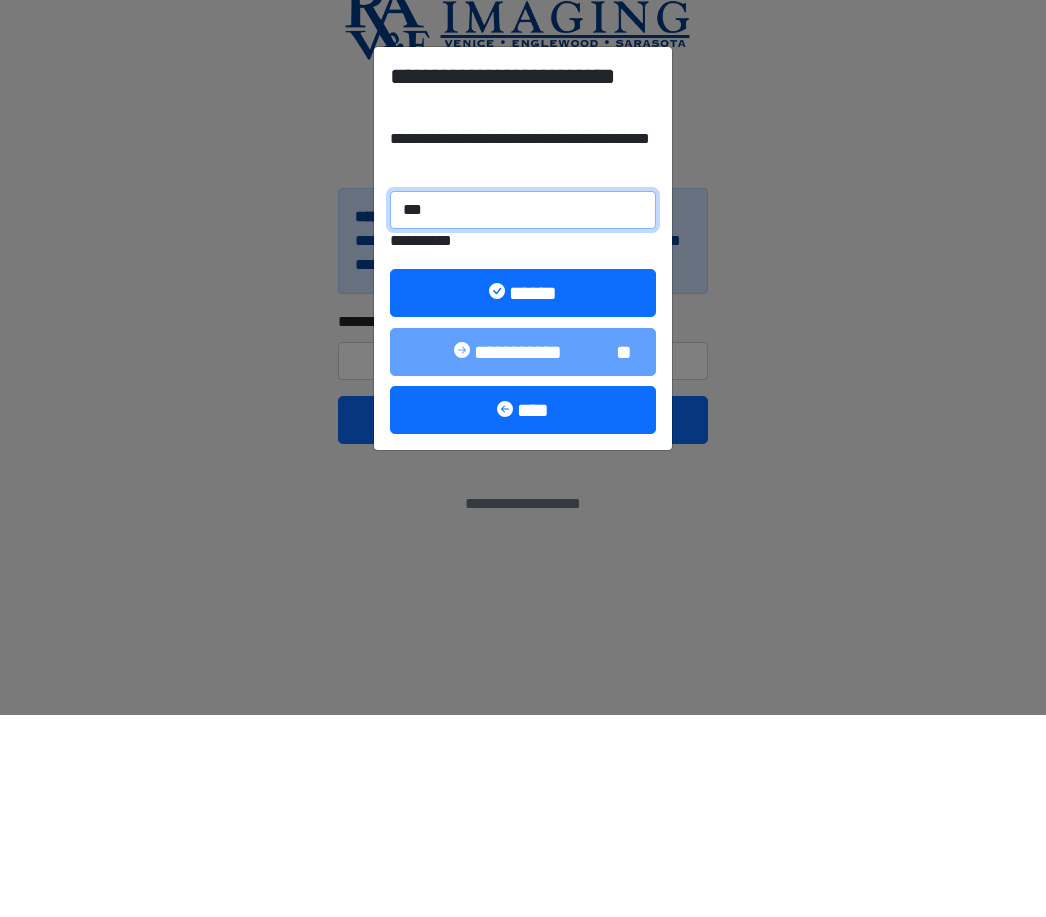 type on "******" 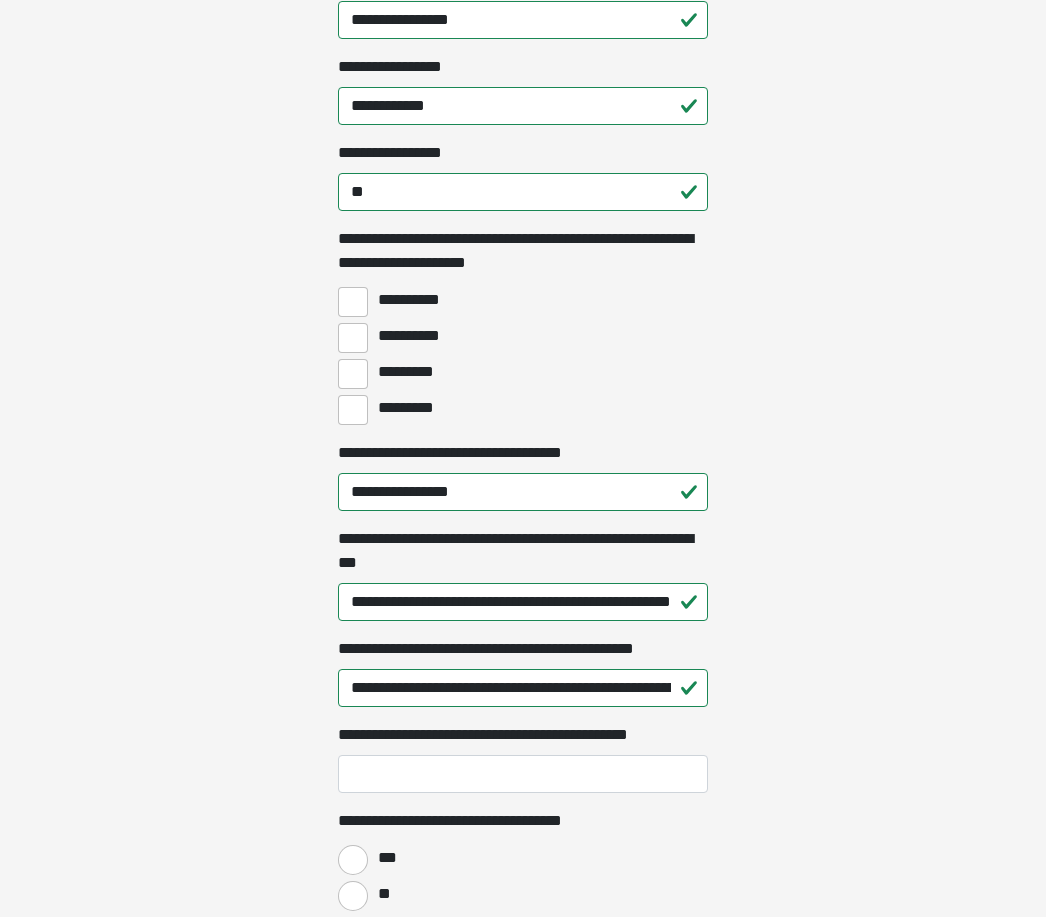 scroll, scrollTop: 1401, scrollLeft: 0, axis: vertical 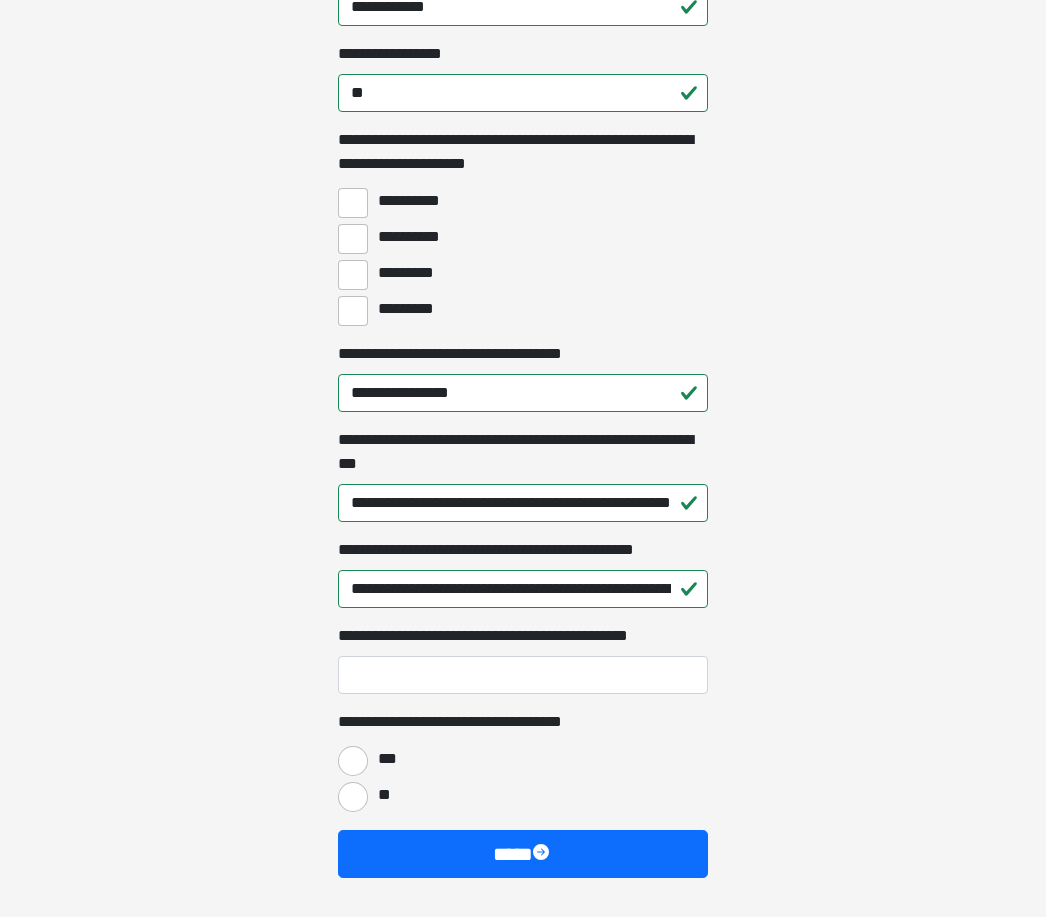 click on "***" at bounding box center (353, 761) 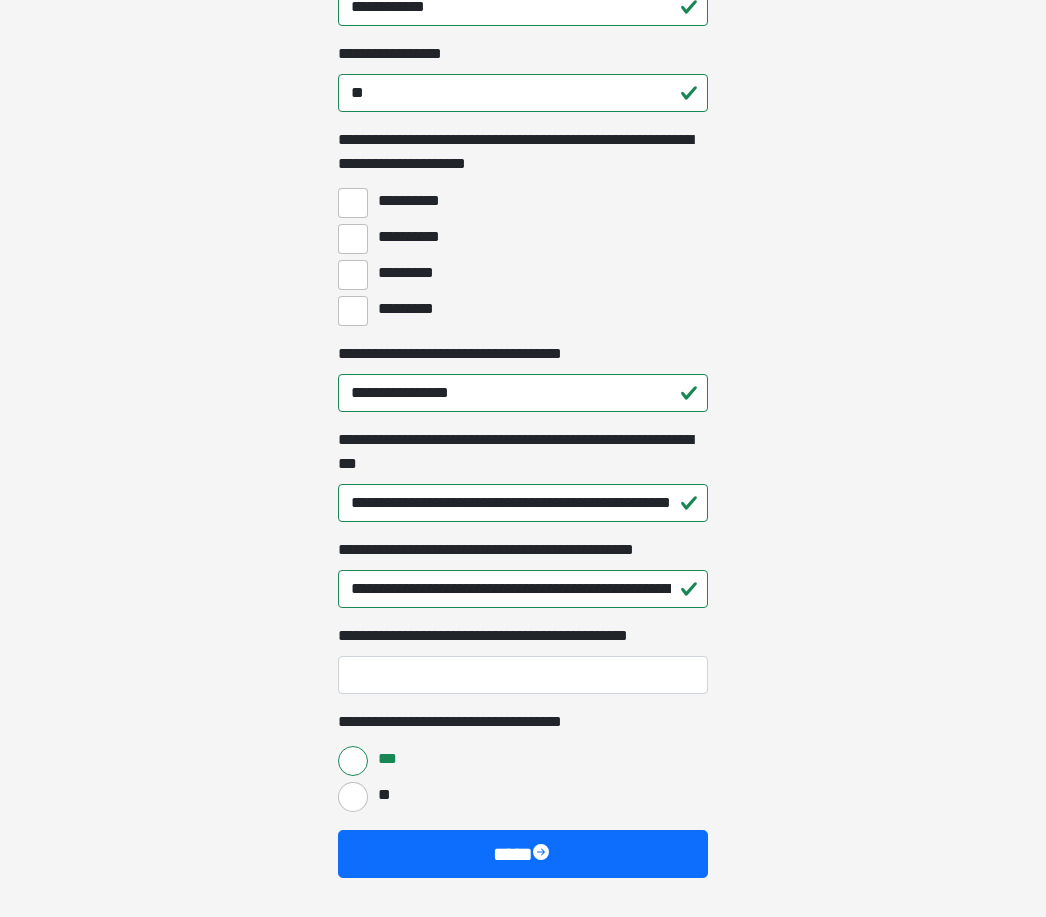 click on "****" at bounding box center [523, 854] 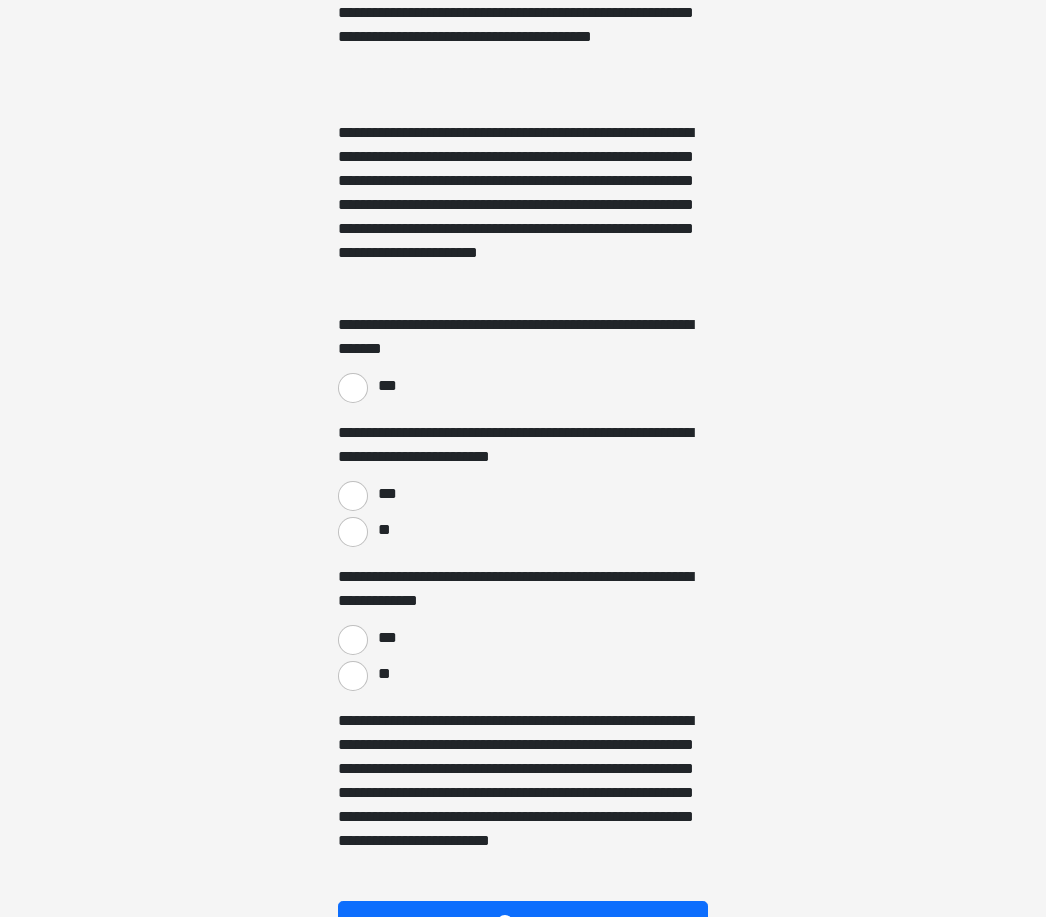 scroll, scrollTop: 1209, scrollLeft: 0, axis: vertical 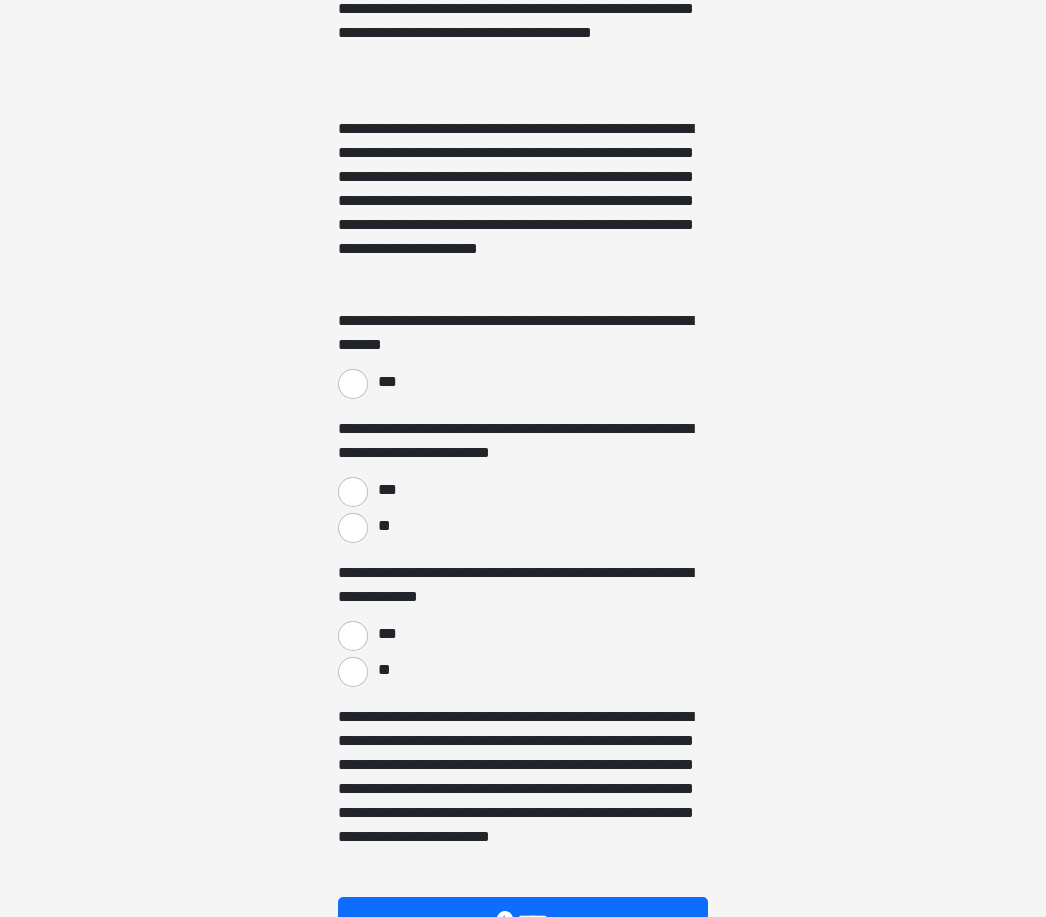 click on "***" at bounding box center (353, 384) 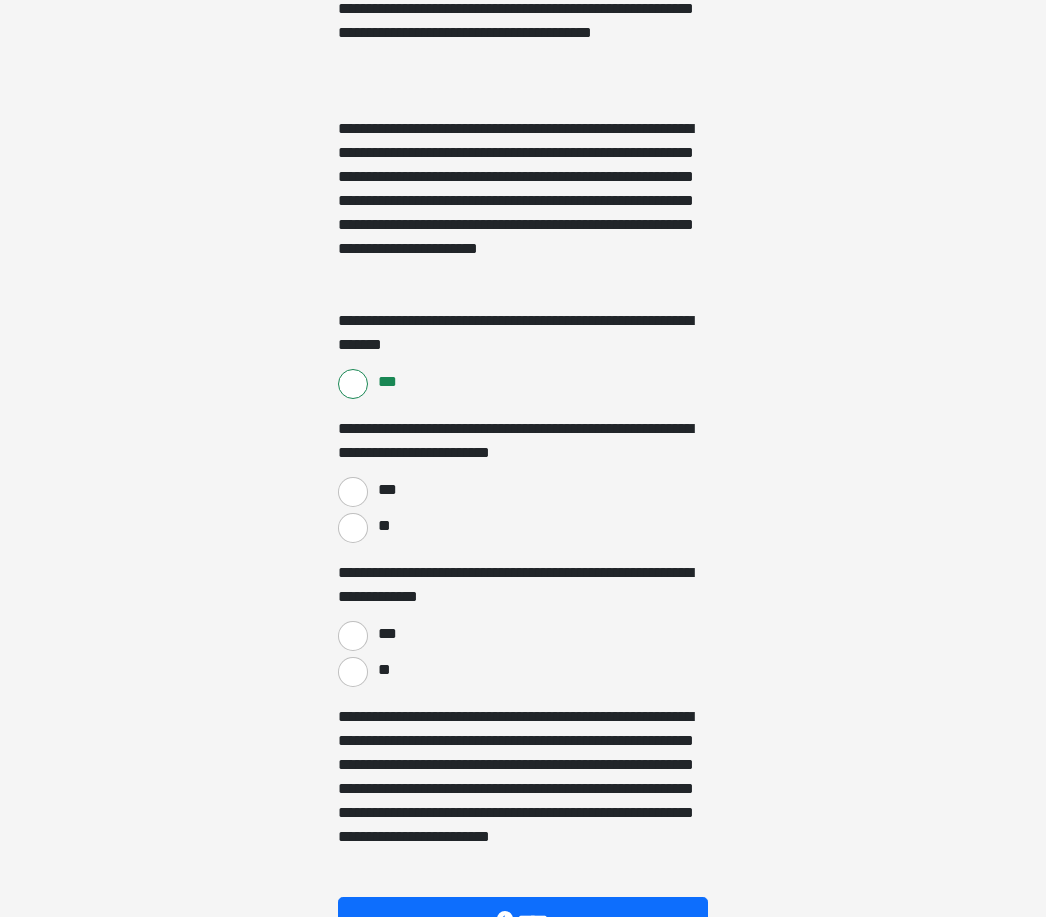 click on "***" at bounding box center [353, 492] 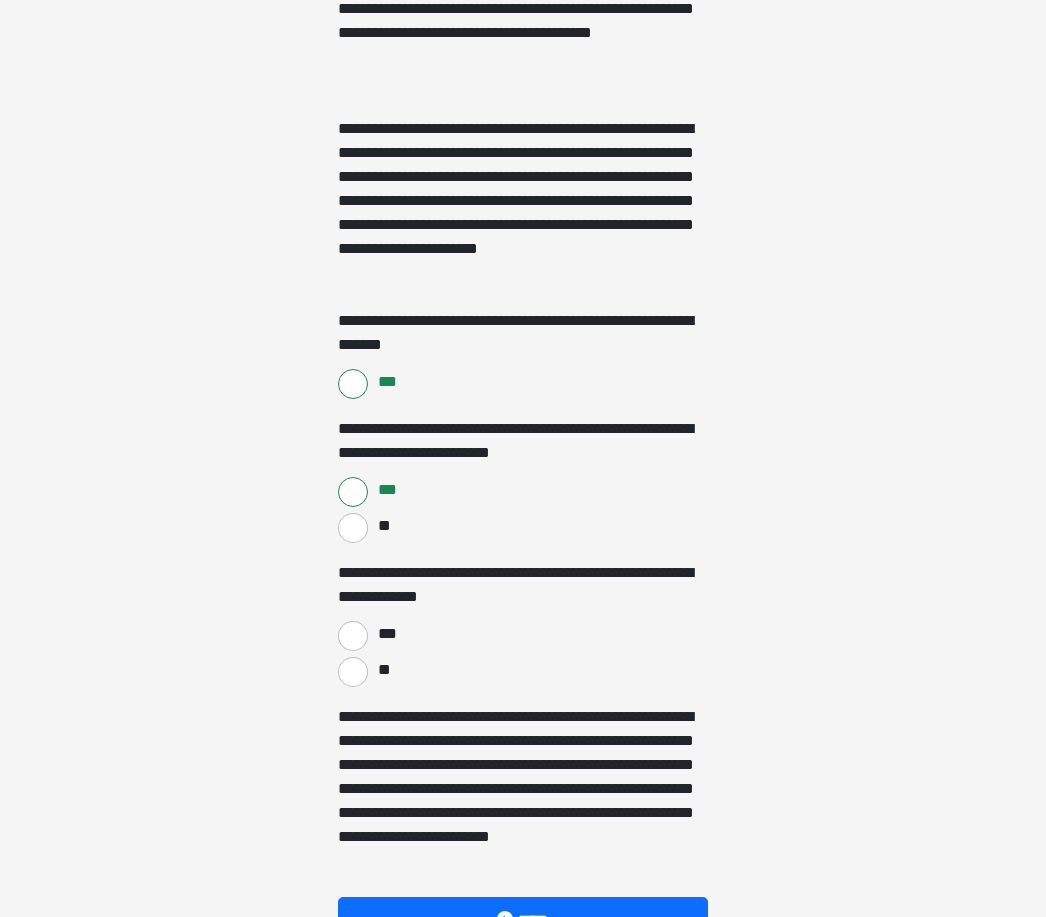 click on "**" at bounding box center (353, 672) 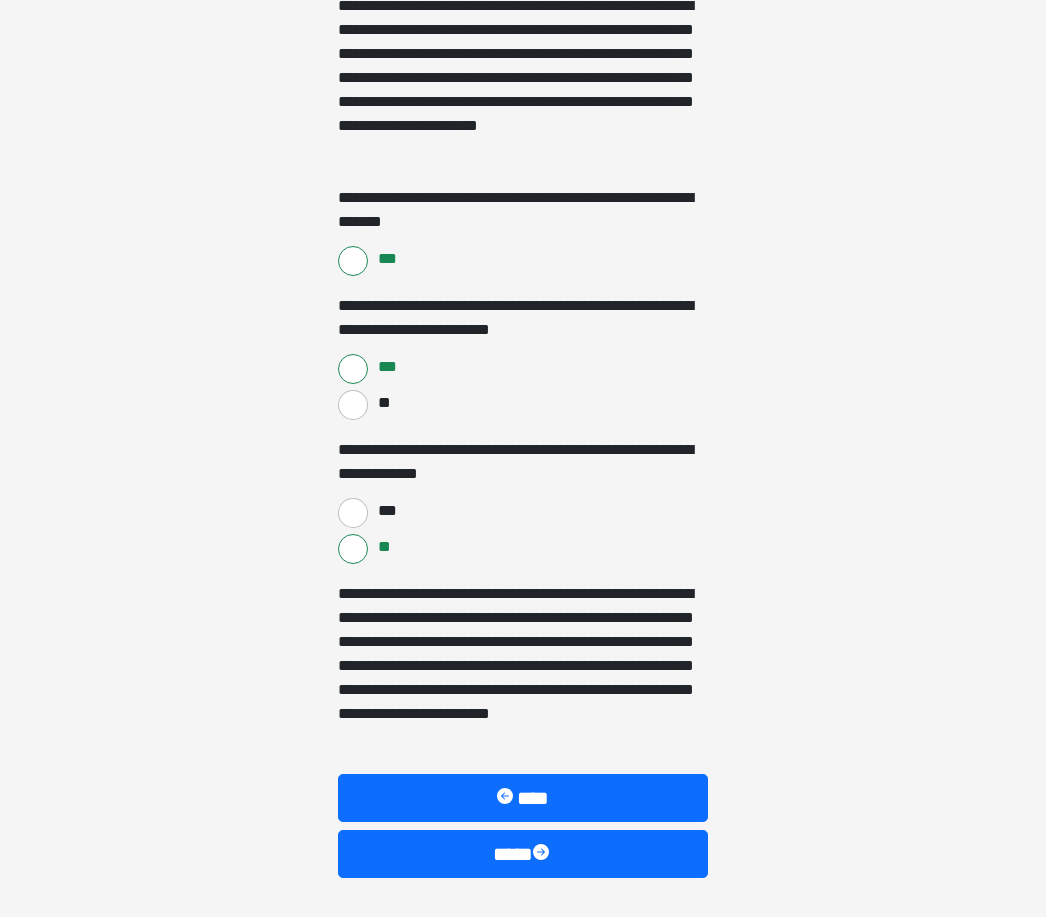 scroll, scrollTop: 1332, scrollLeft: 0, axis: vertical 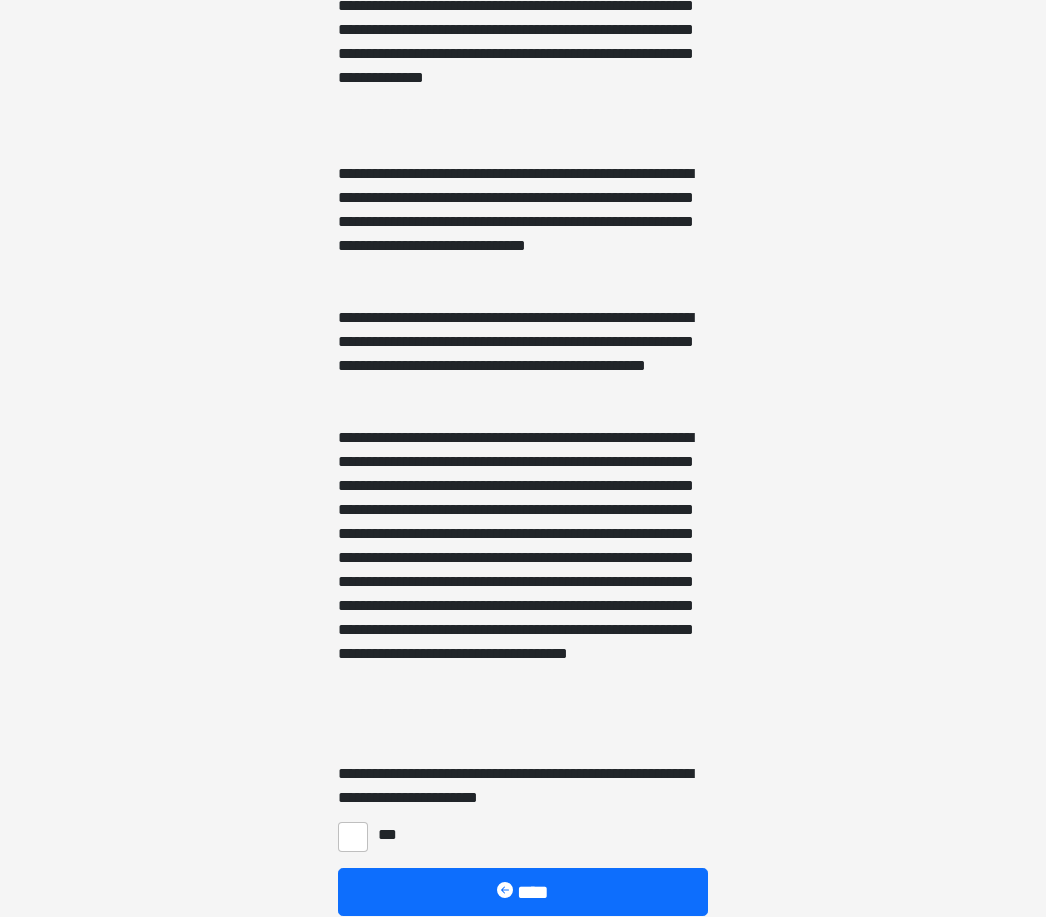 click on "**********" at bounding box center (523, -33) 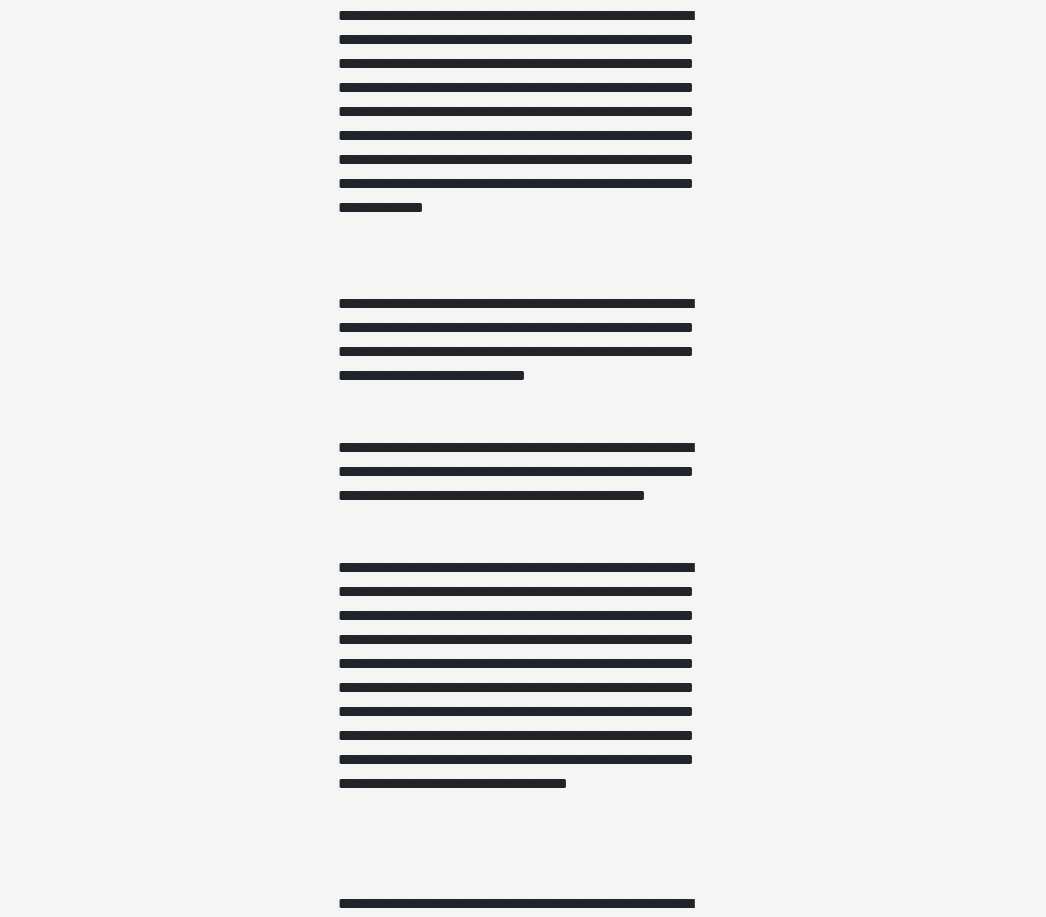 scroll, scrollTop: 586, scrollLeft: 0, axis: vertical 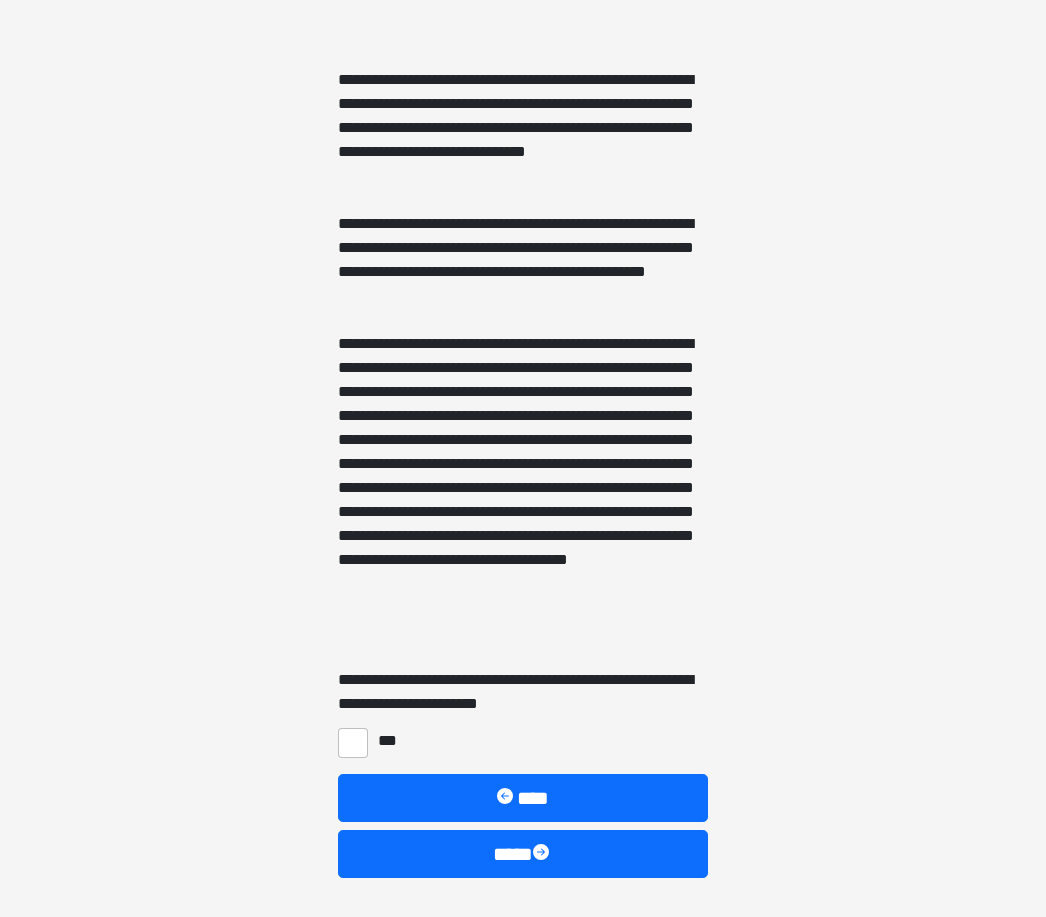 click on "***" at bounding box center [353, 743] 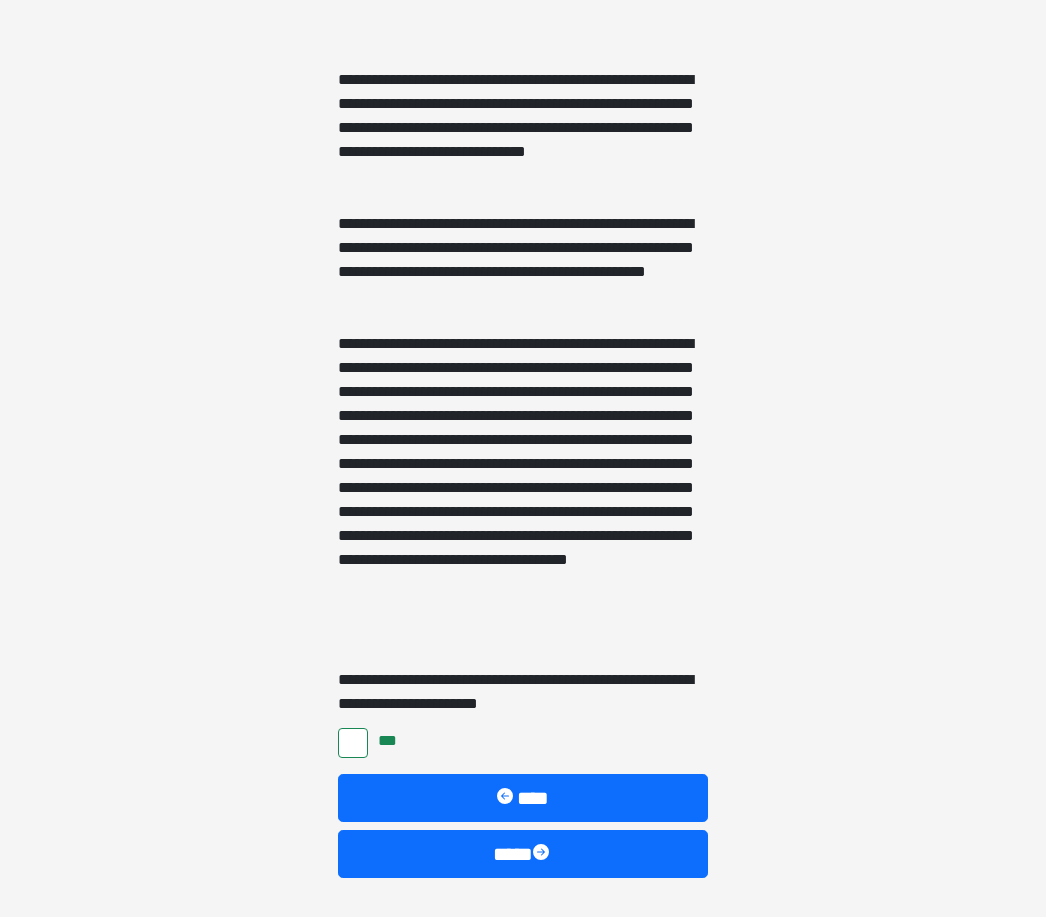 click at bounding box center [543, 854] 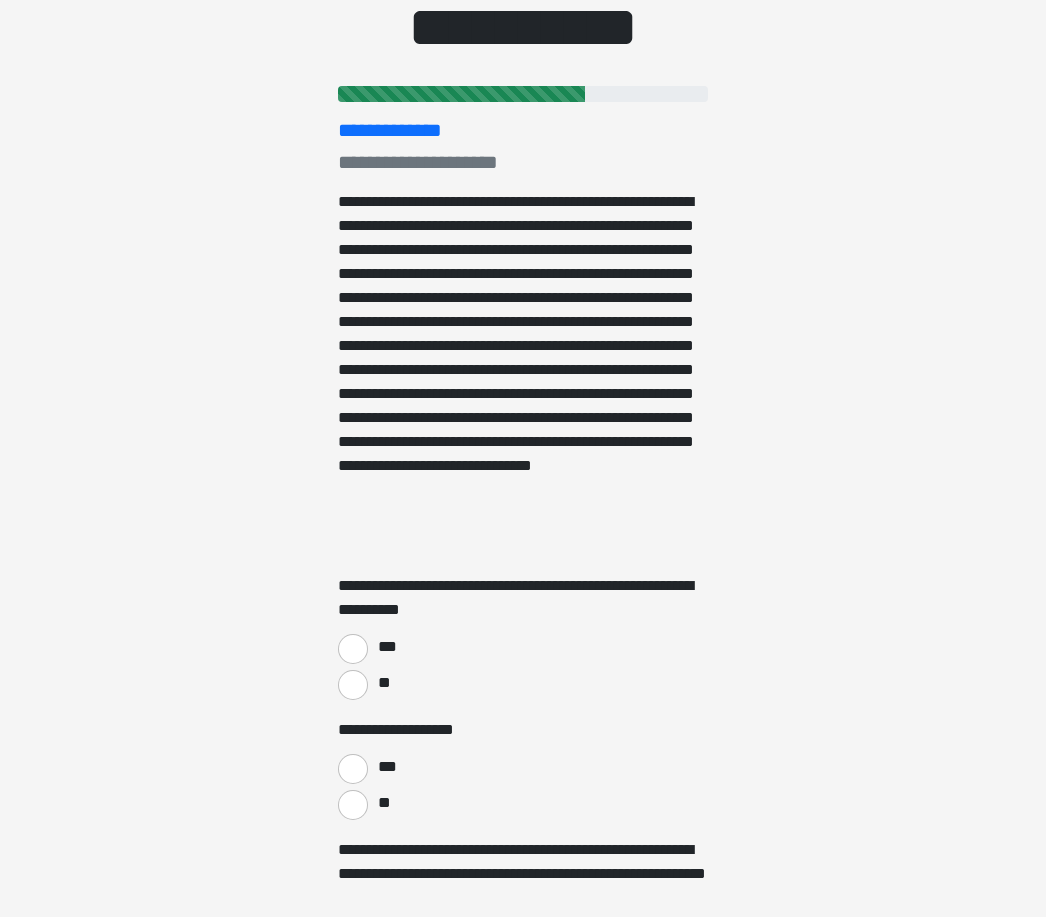 scroll, scrollTop: 225, scrollLeft: 0, axis: vertical 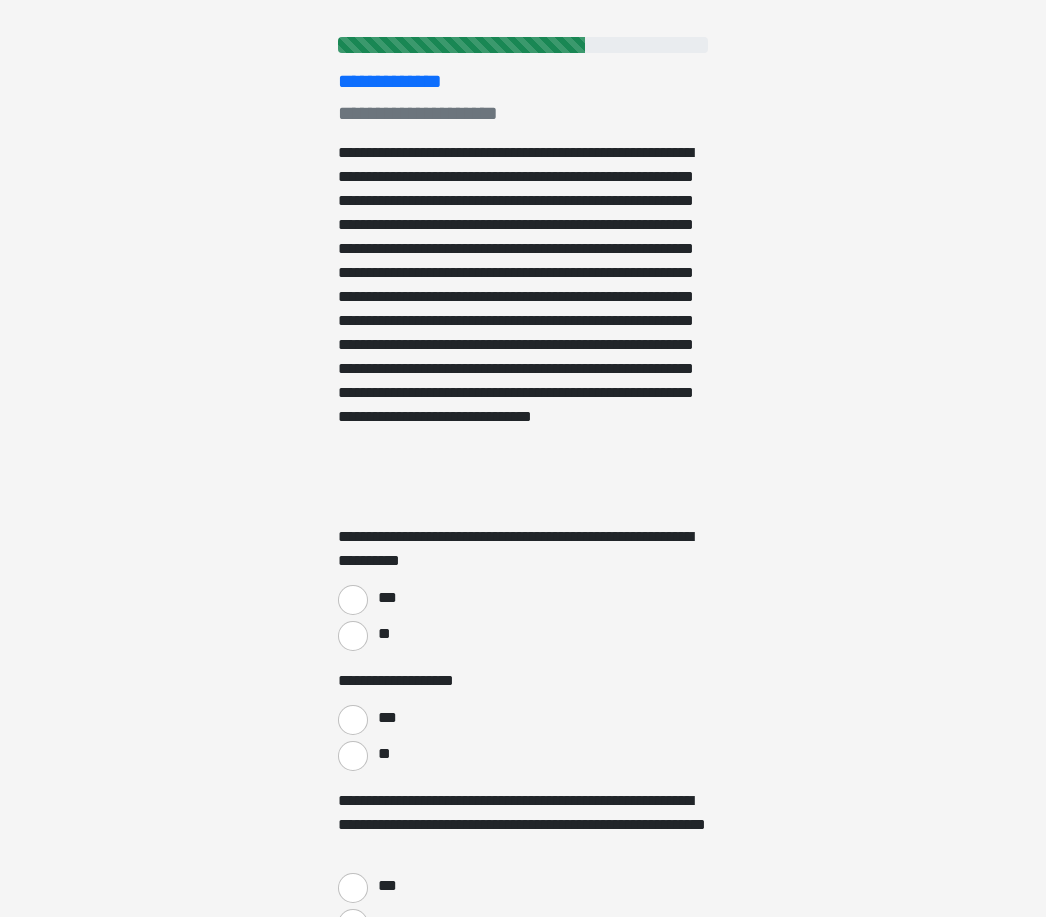 click on "**" at bounding box center [353, 636] 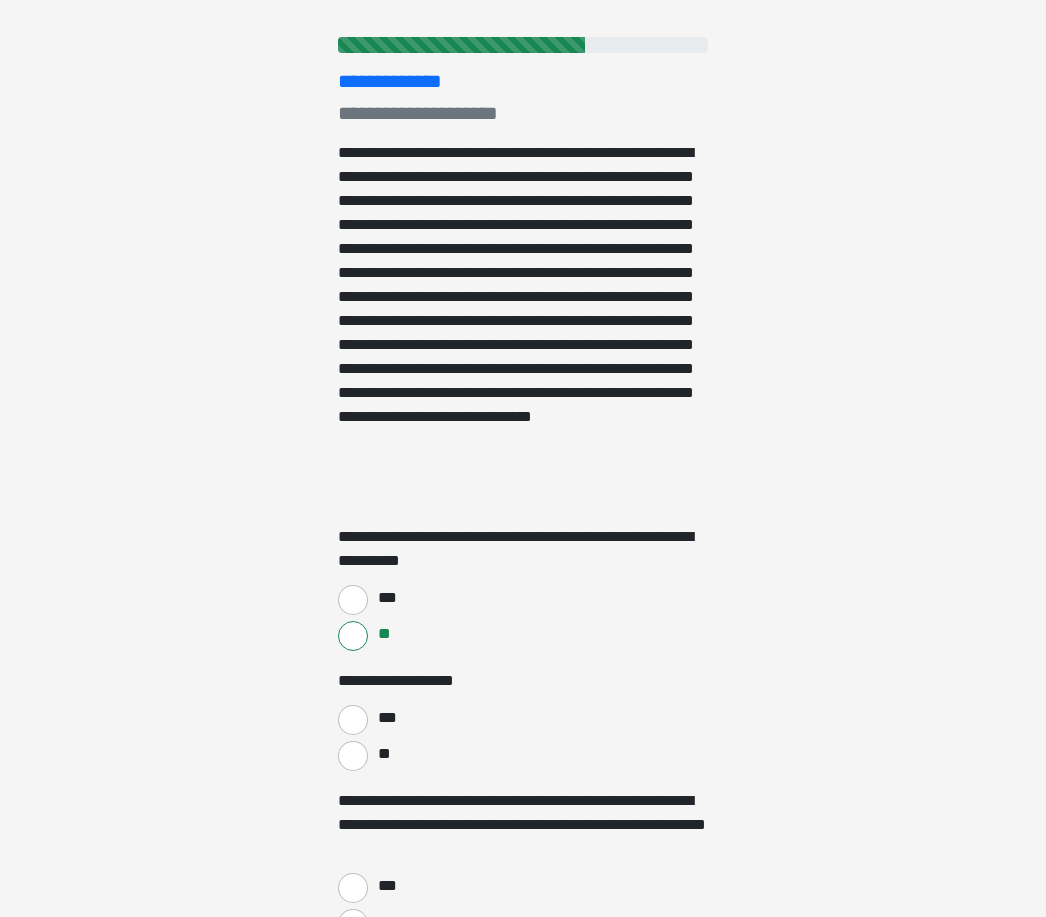 click on "**" at bounding box center [353, 756] 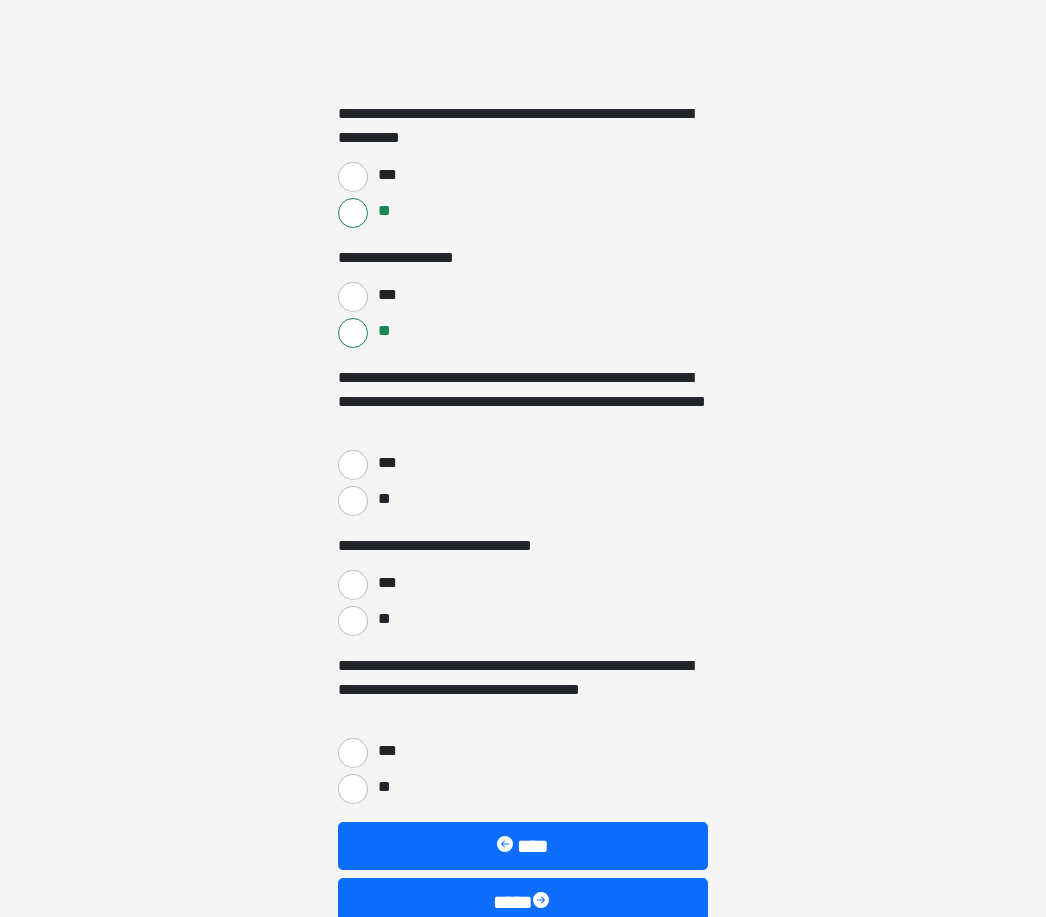 scroll, scrollTop: 696, scrollLeft: 0, axis: vertical 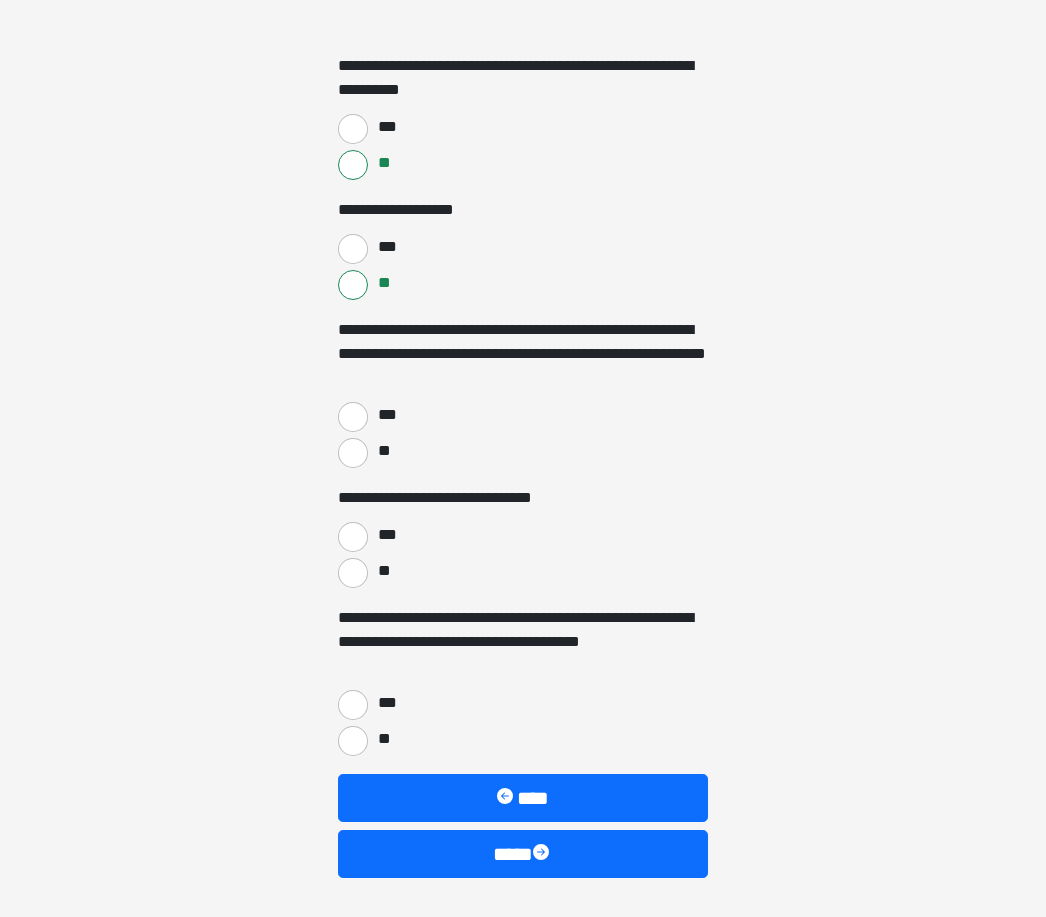click on "**" at bounding box center (353, 453) 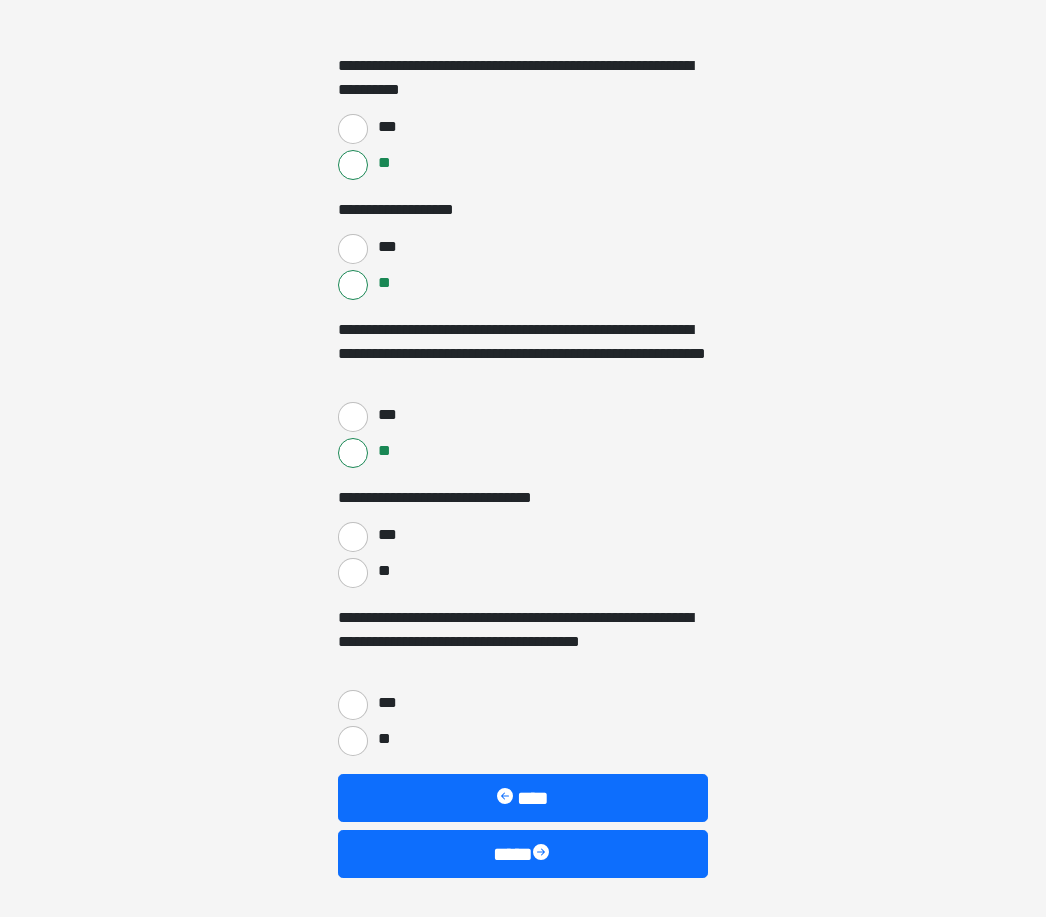 click on "**" at bounding box center [353, 573] 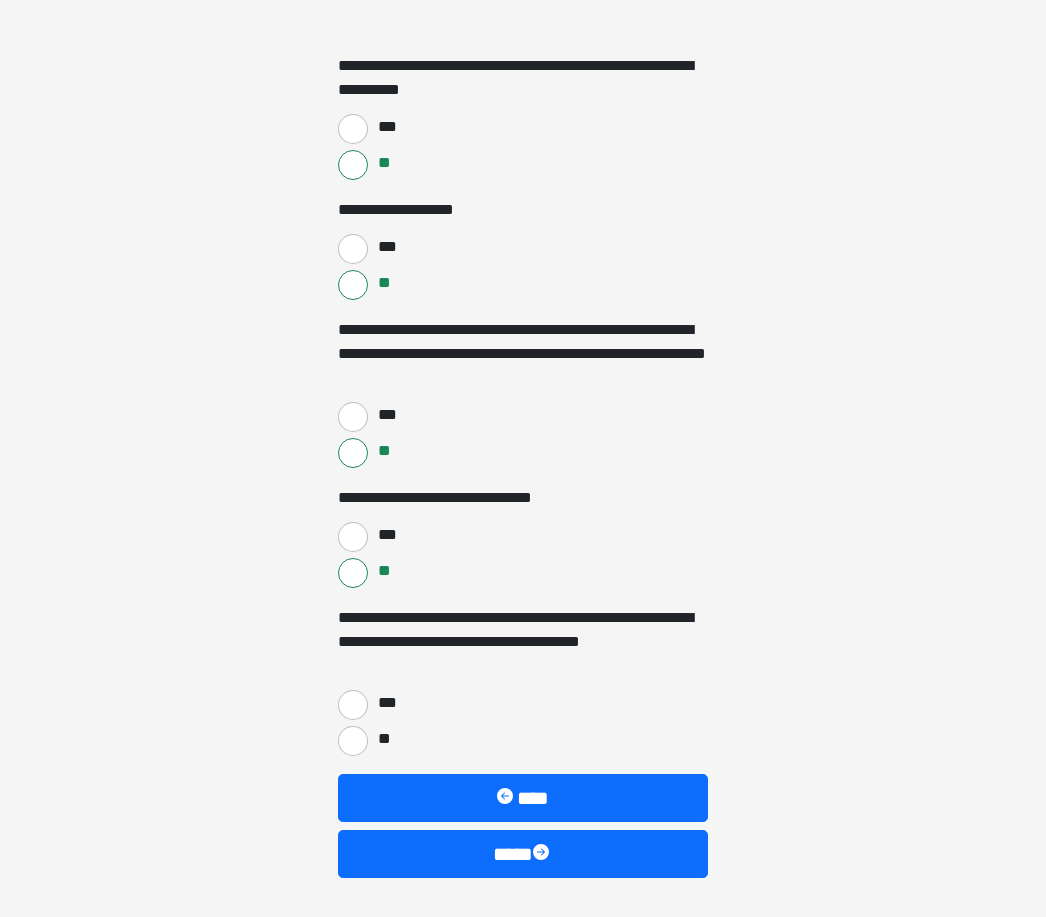 click on "***" at bounding box center (353, 705) 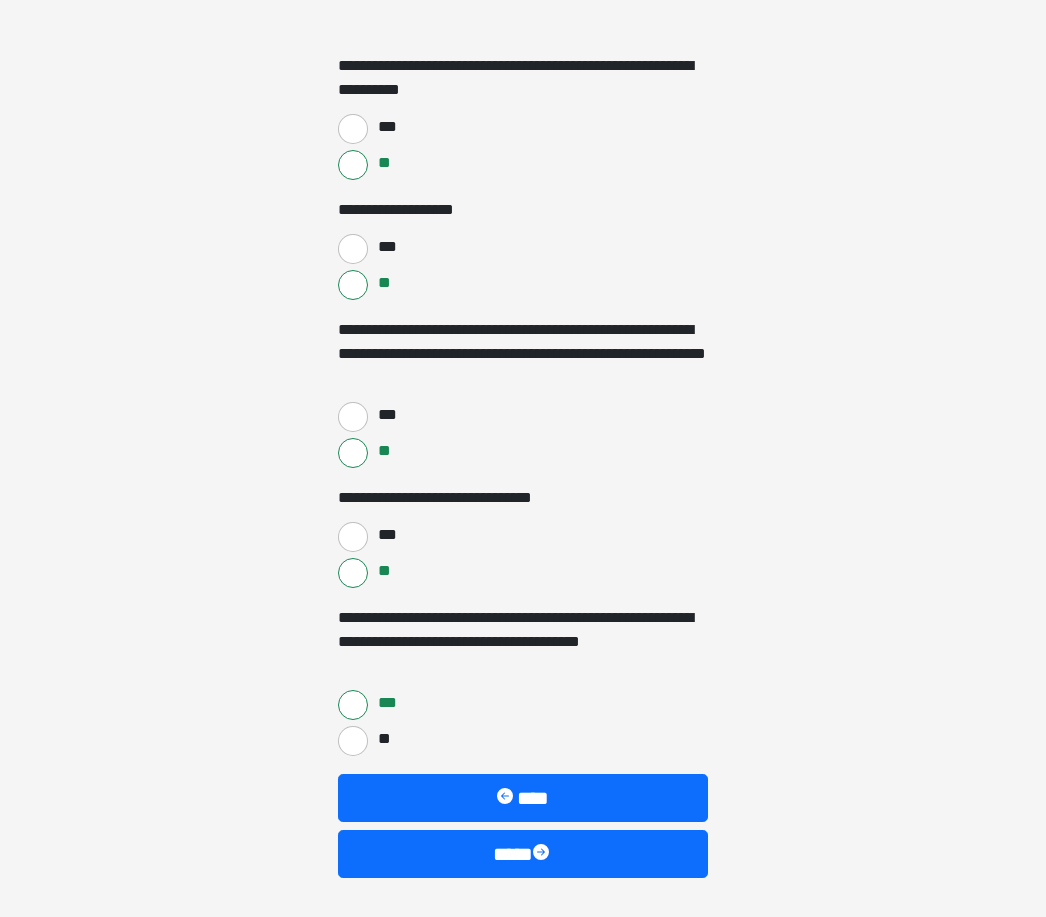 click on "****" at bounding box center [523, 854] 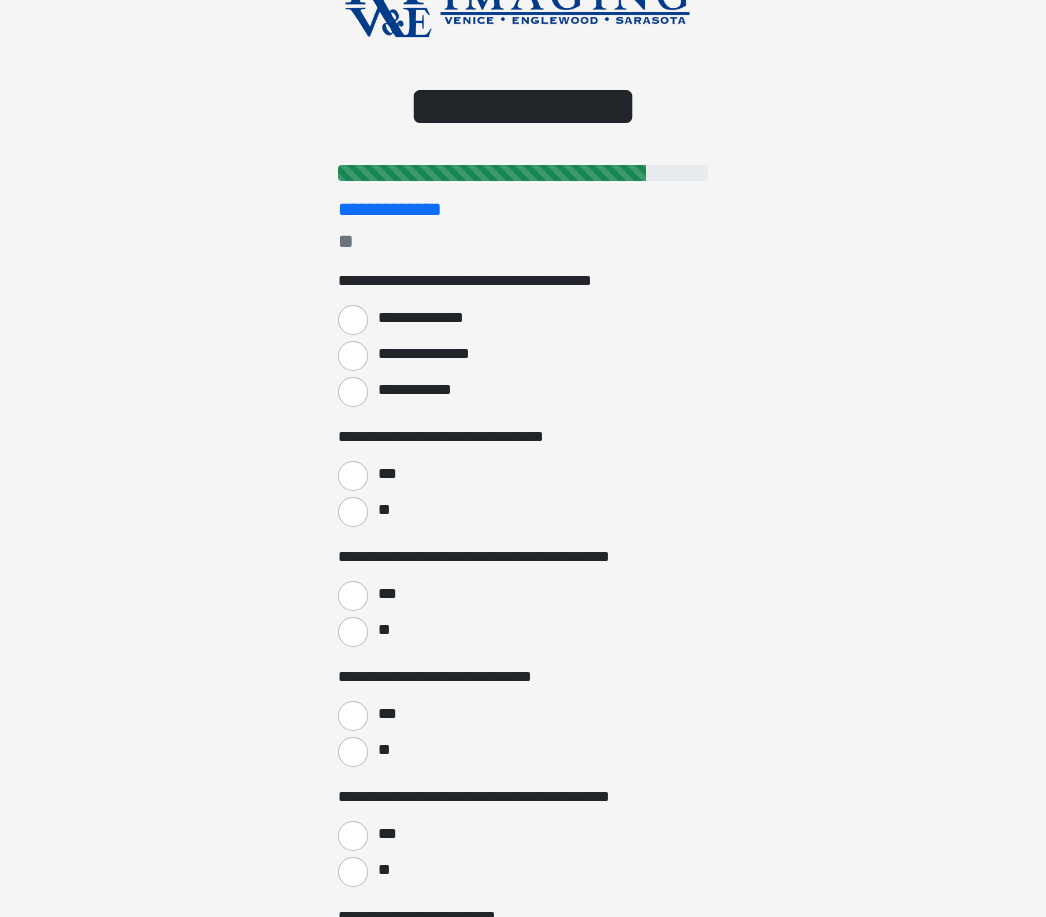 scroll, scrollTop: 0, scrollLeft: 0, axis: both 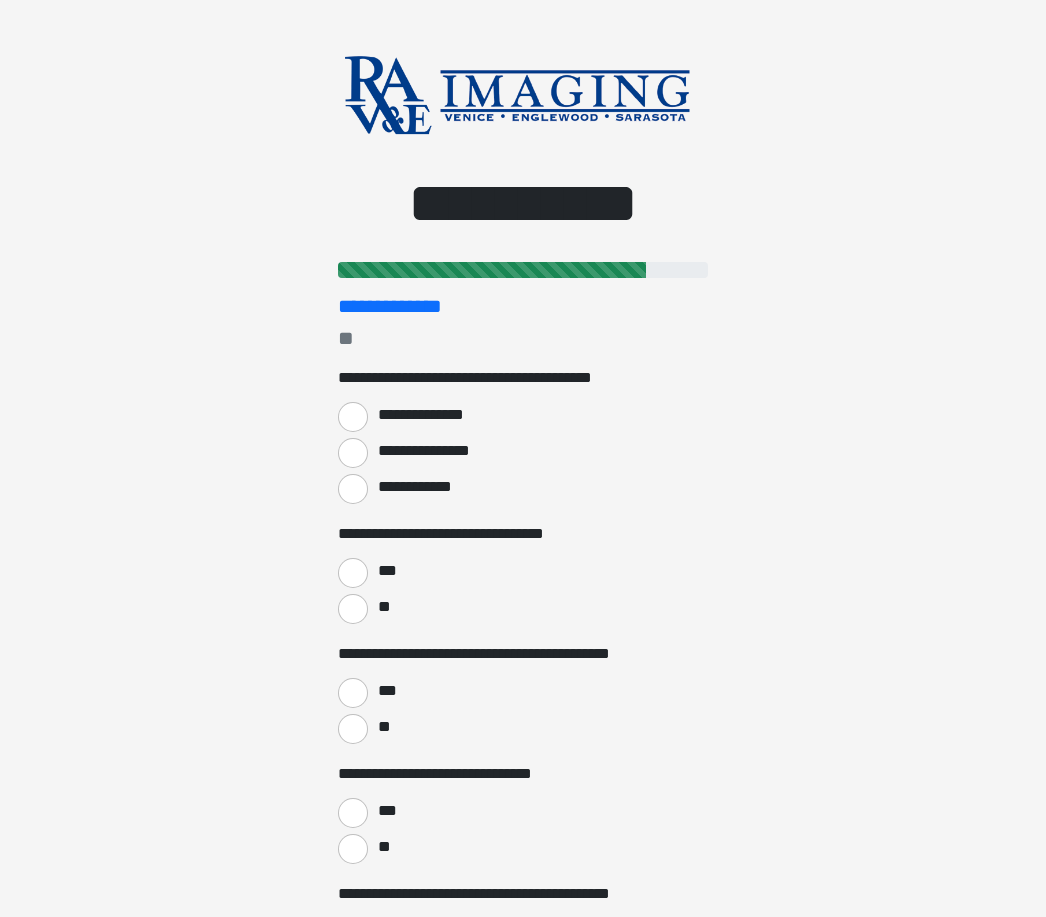 click on "**********" at bounding box center [353, 489] 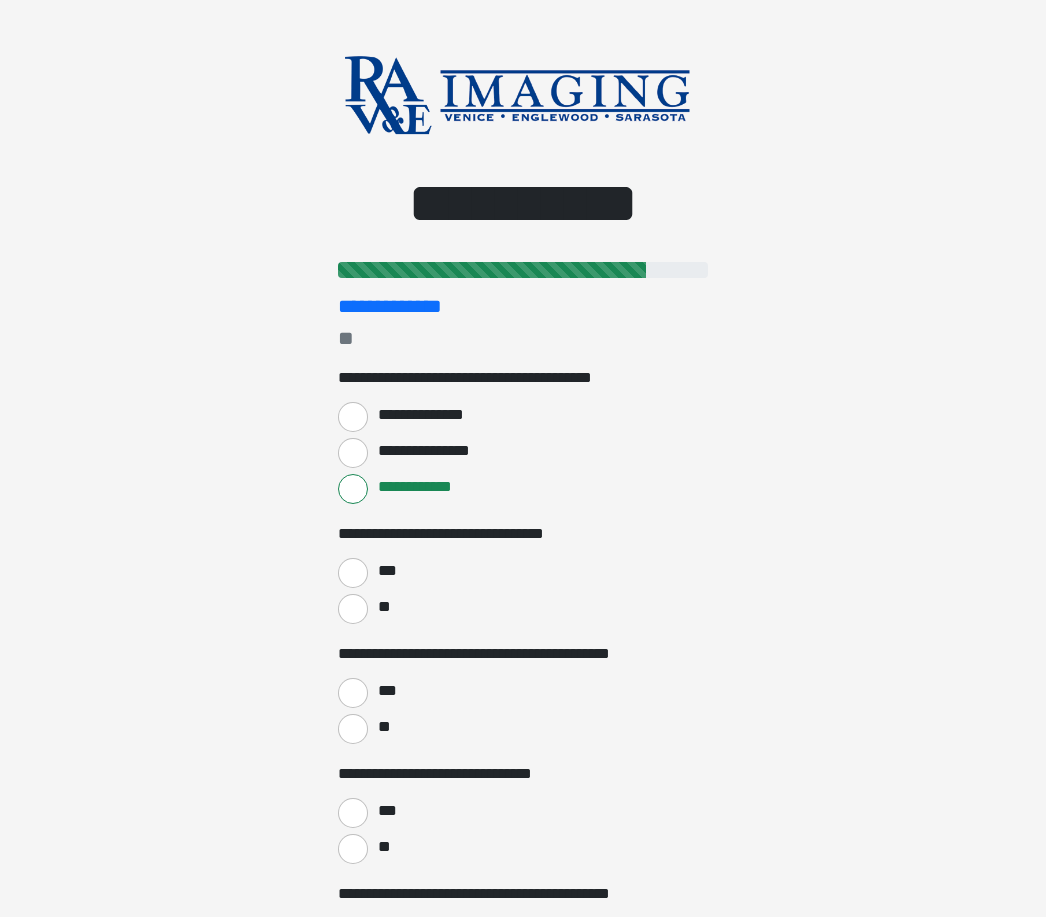 click on "***" at bounding box center (353, 573) 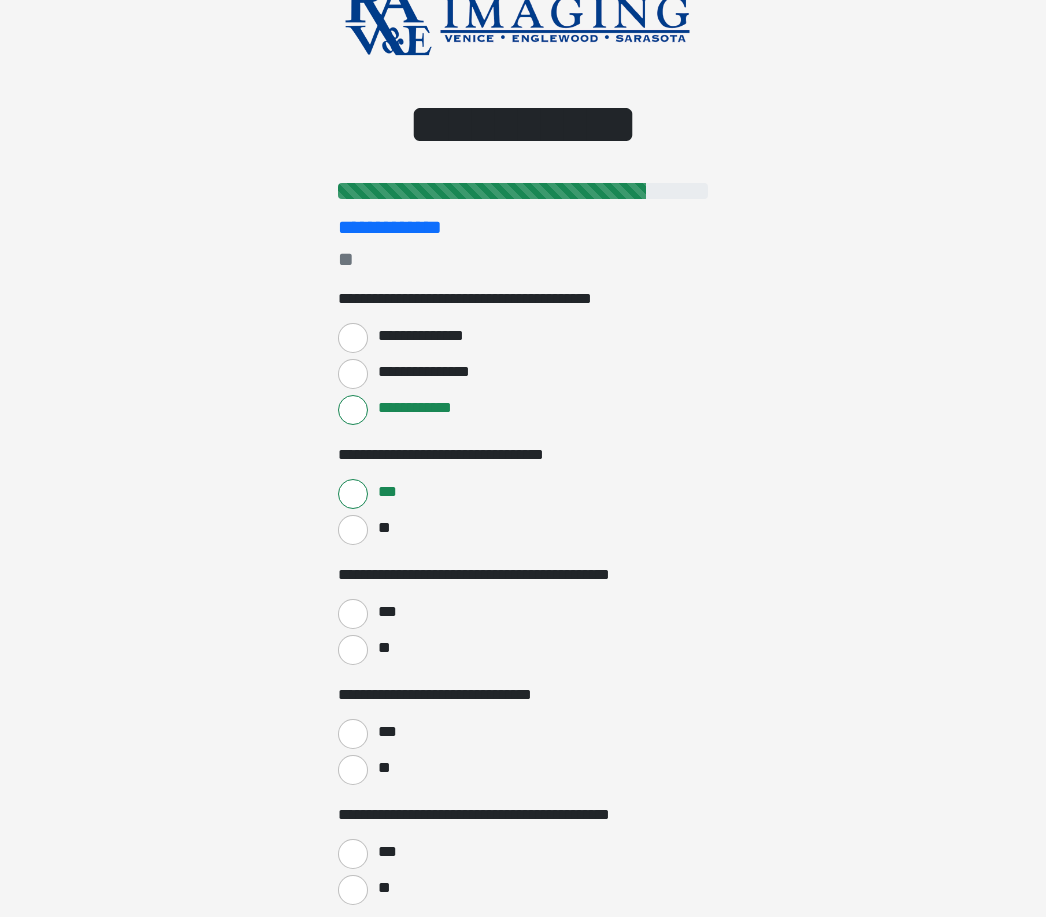 scroll, scrollTop: 79, scrollLeft: 0, axis: vertical 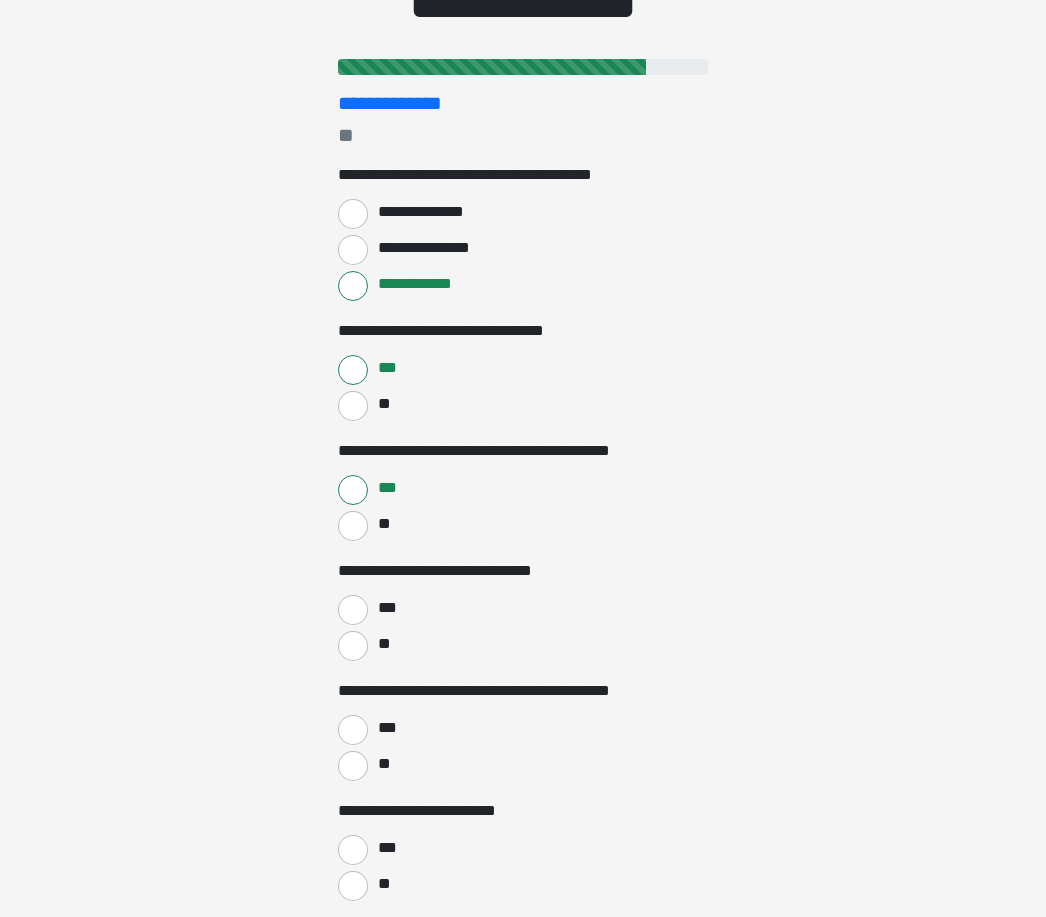 click on "**" at bounding box center (353, 646) 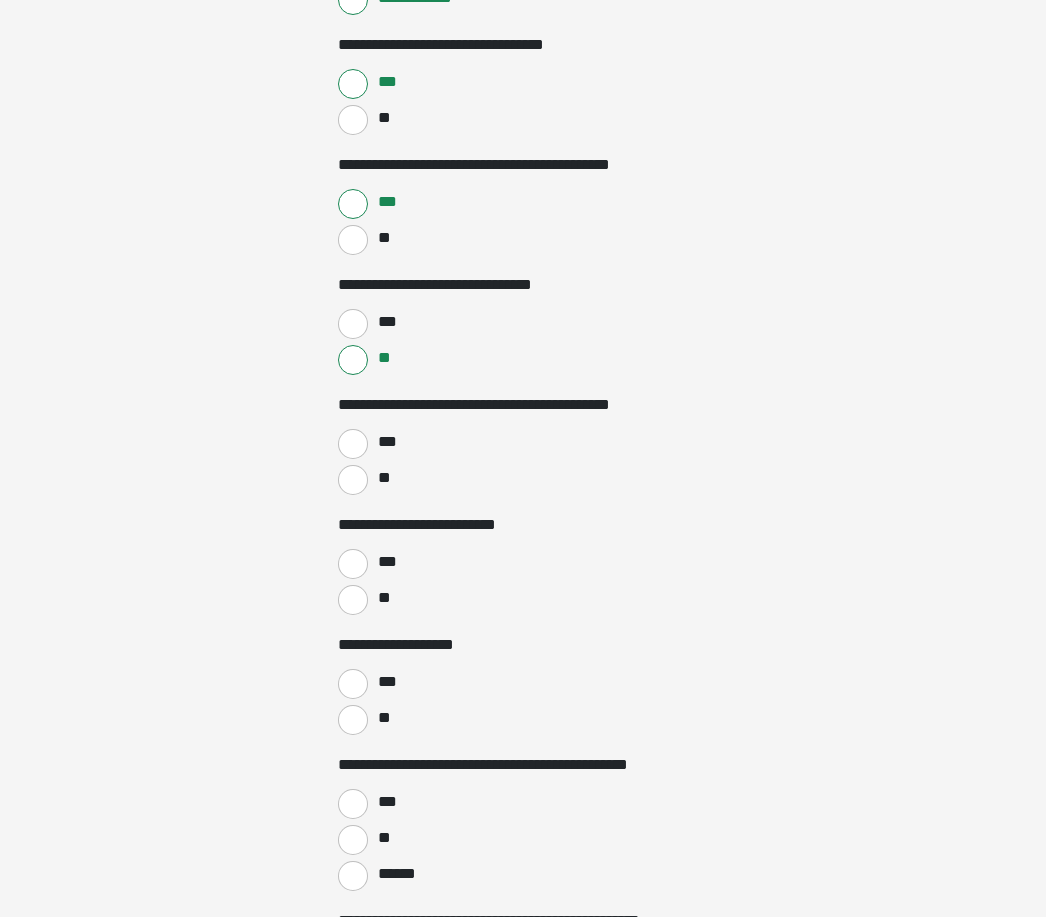 scroll, scrollTop: 514, scrollLeft: 0, axis: vertical 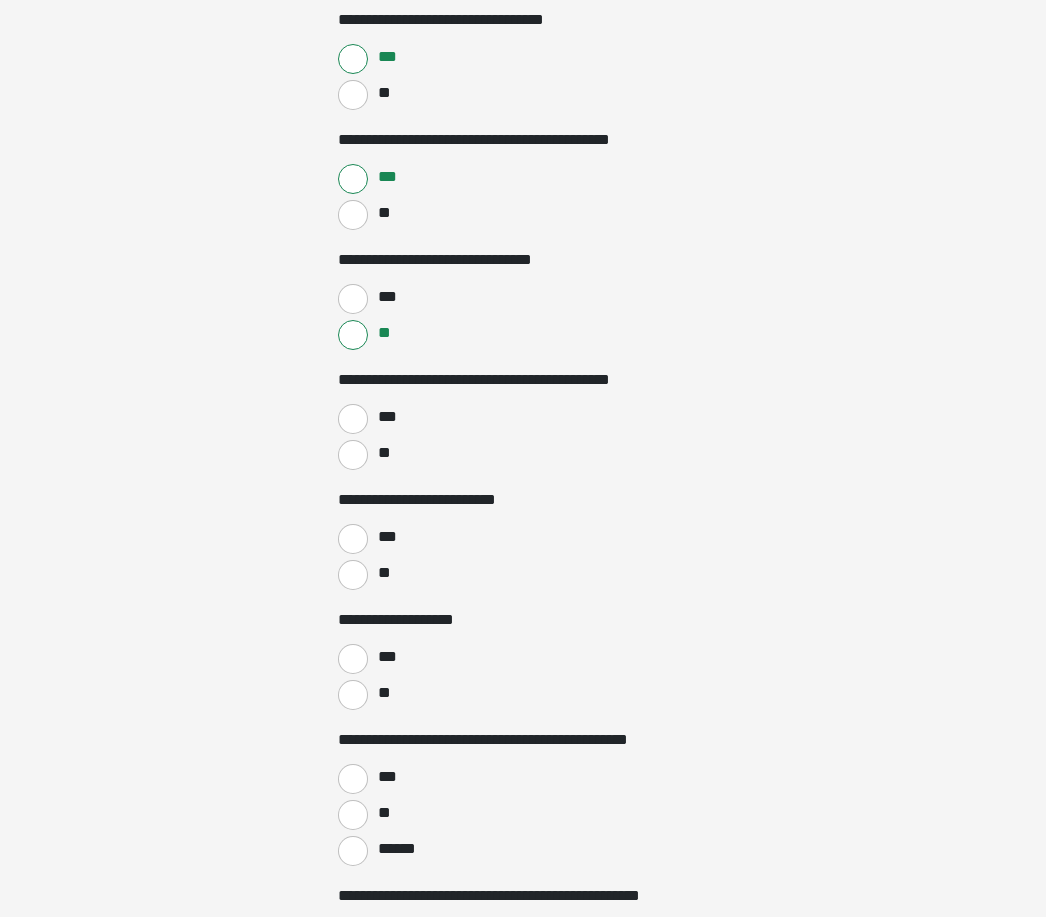 click on "**" at bounding box center [353, 455] 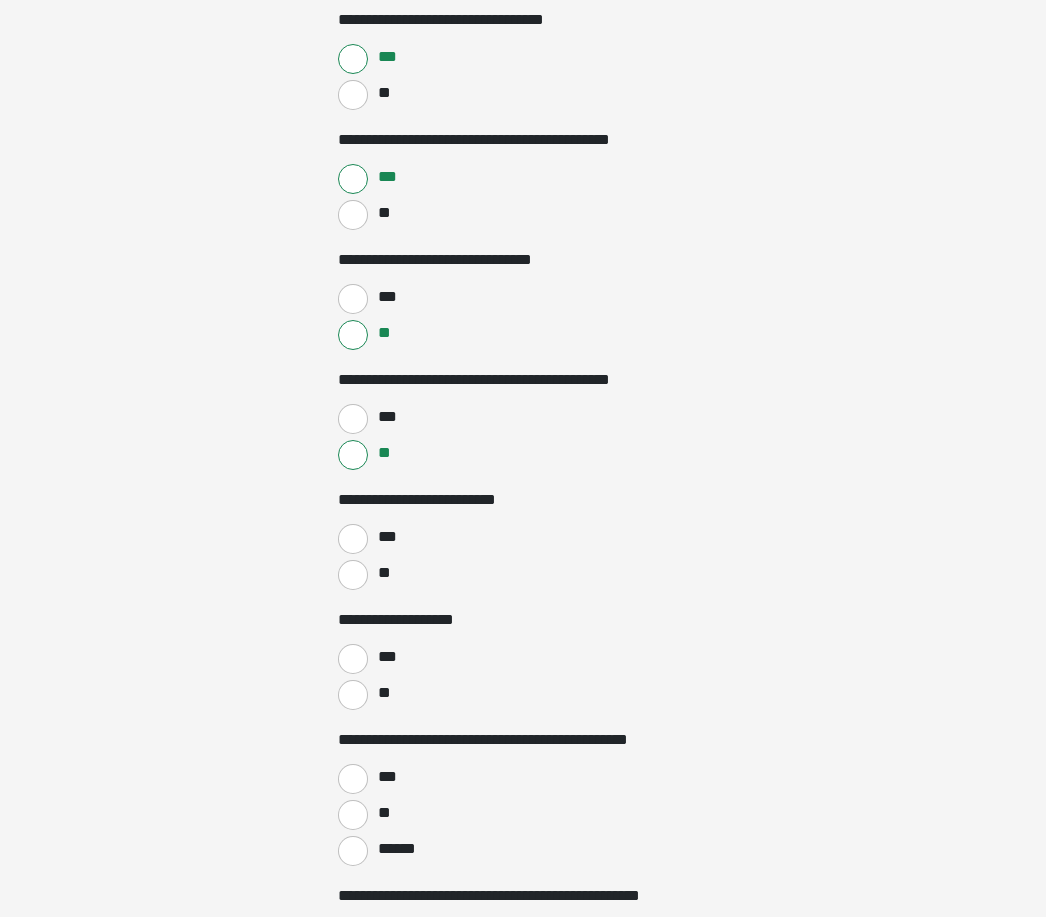 click on "***" at bounding box center [353, 539] 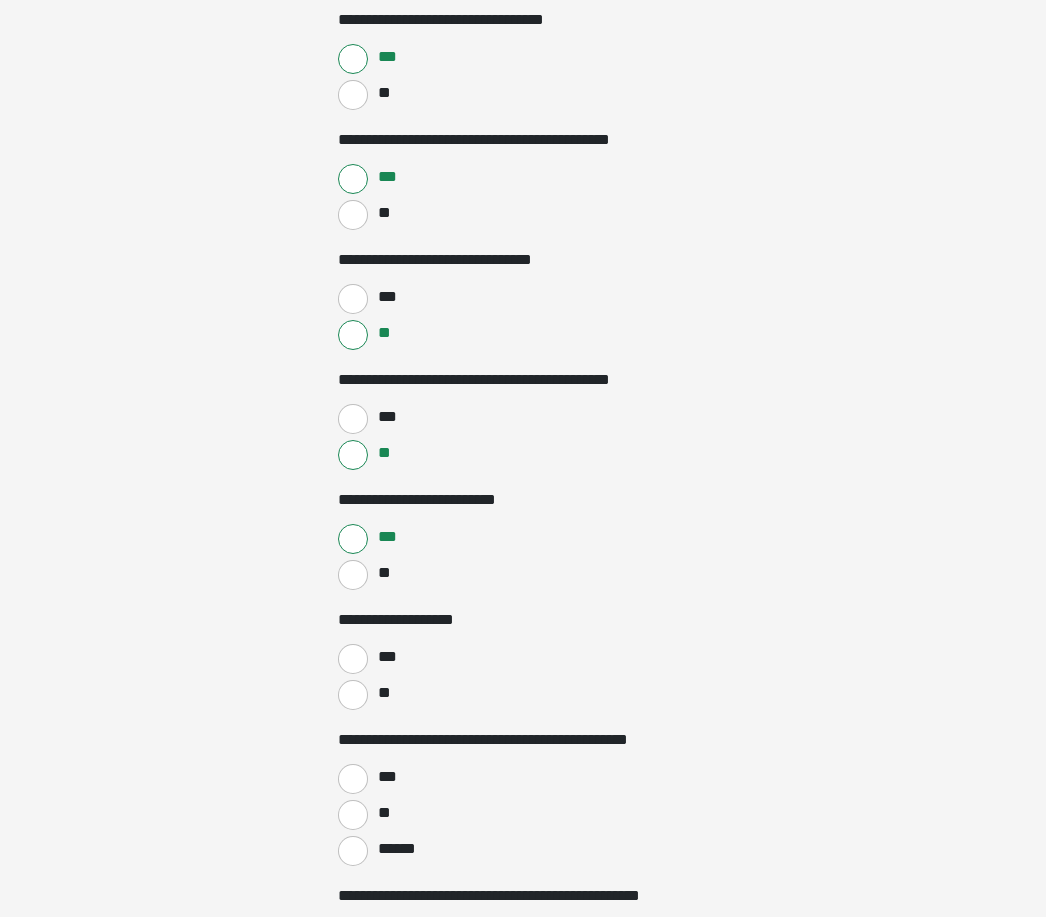click on "**" at bounding box center [353, 695] 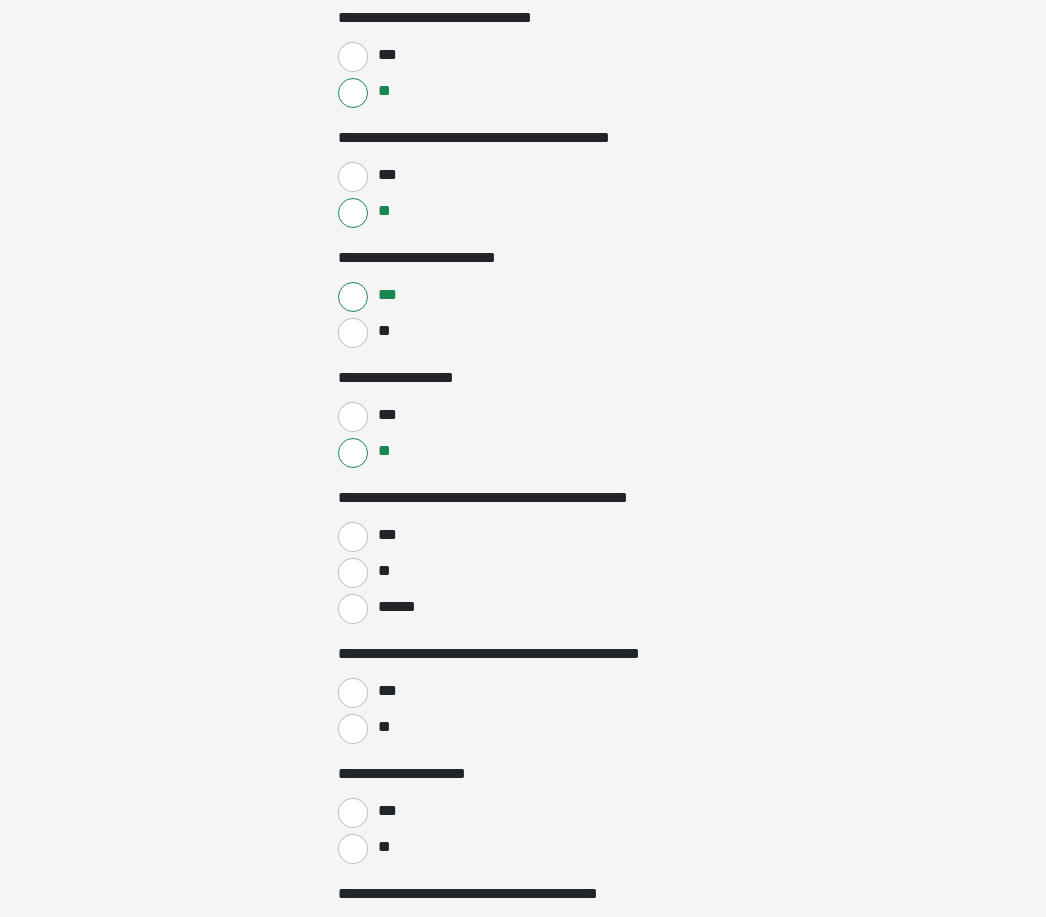 scroll, scrollTop: 759, scrollLeft: 0, axis: vertical 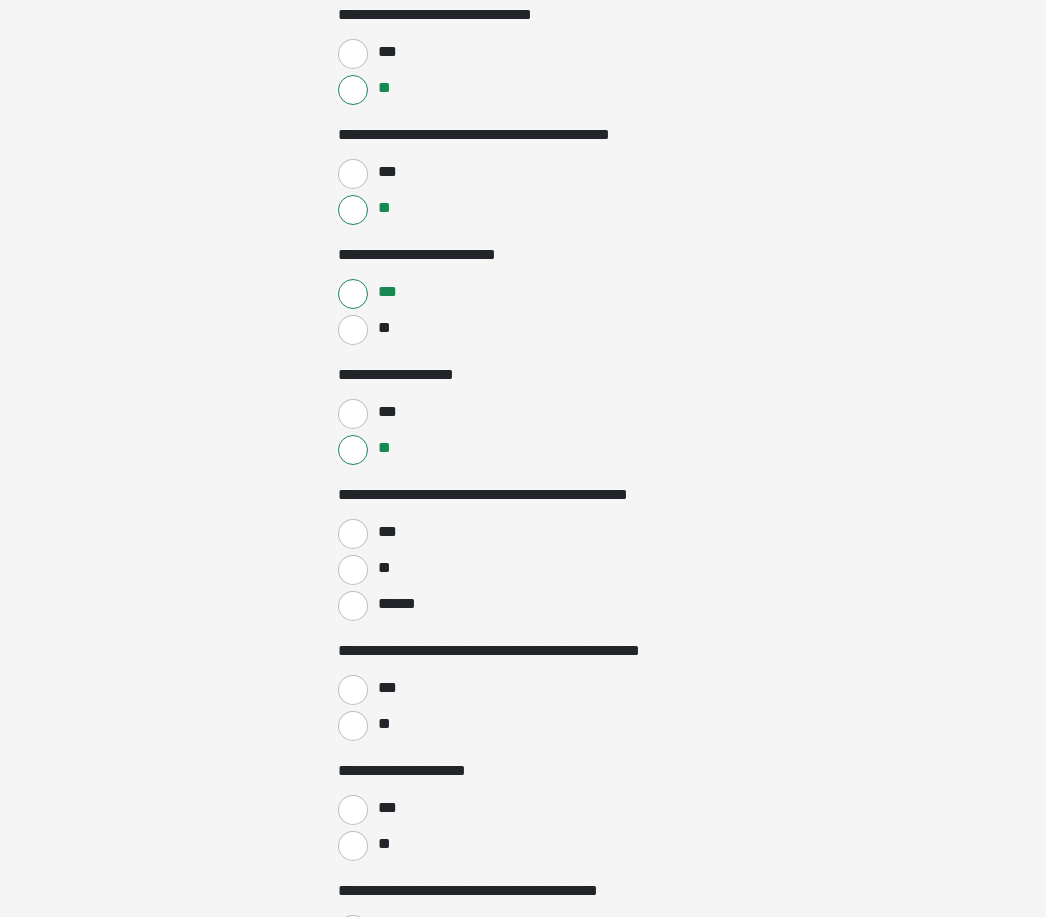click on "***" at bounding box center (353, 534) 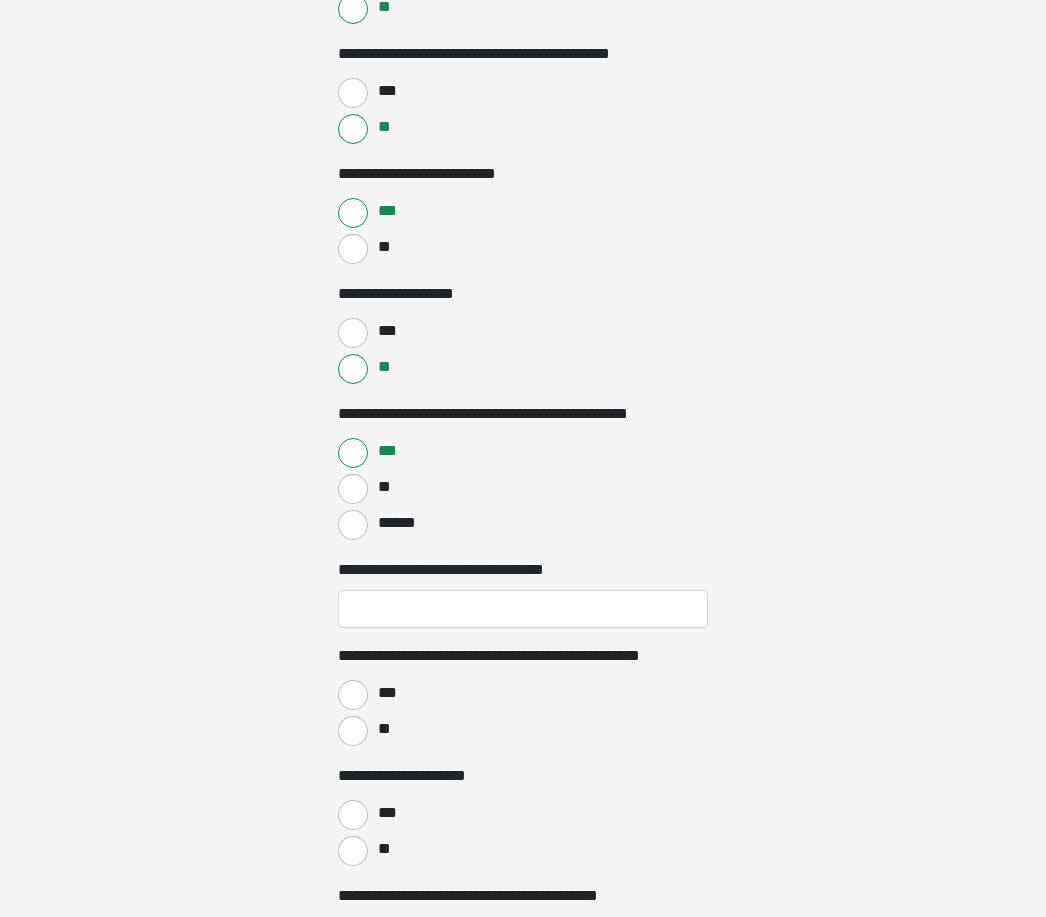 scroll, scrollTop: 846, scrollLeft: 0, axis: vertical 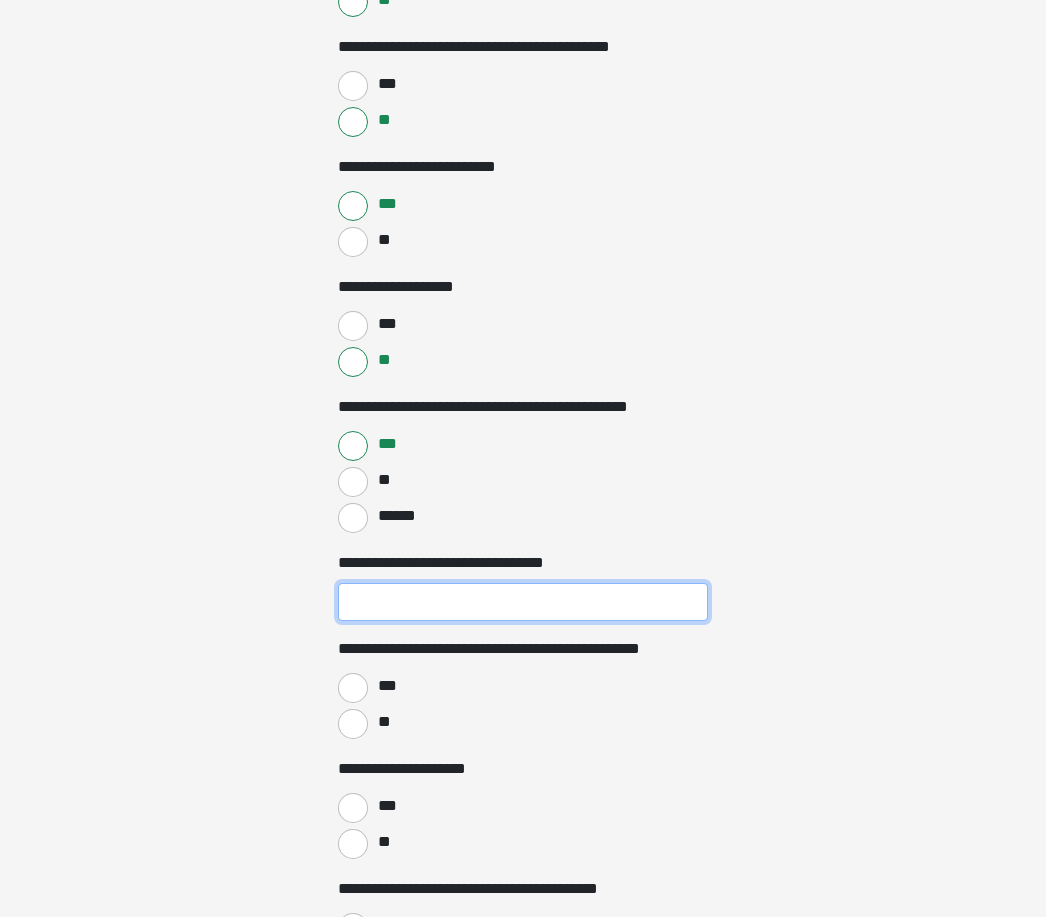 click on "**********" at bounding box center (523, 603) 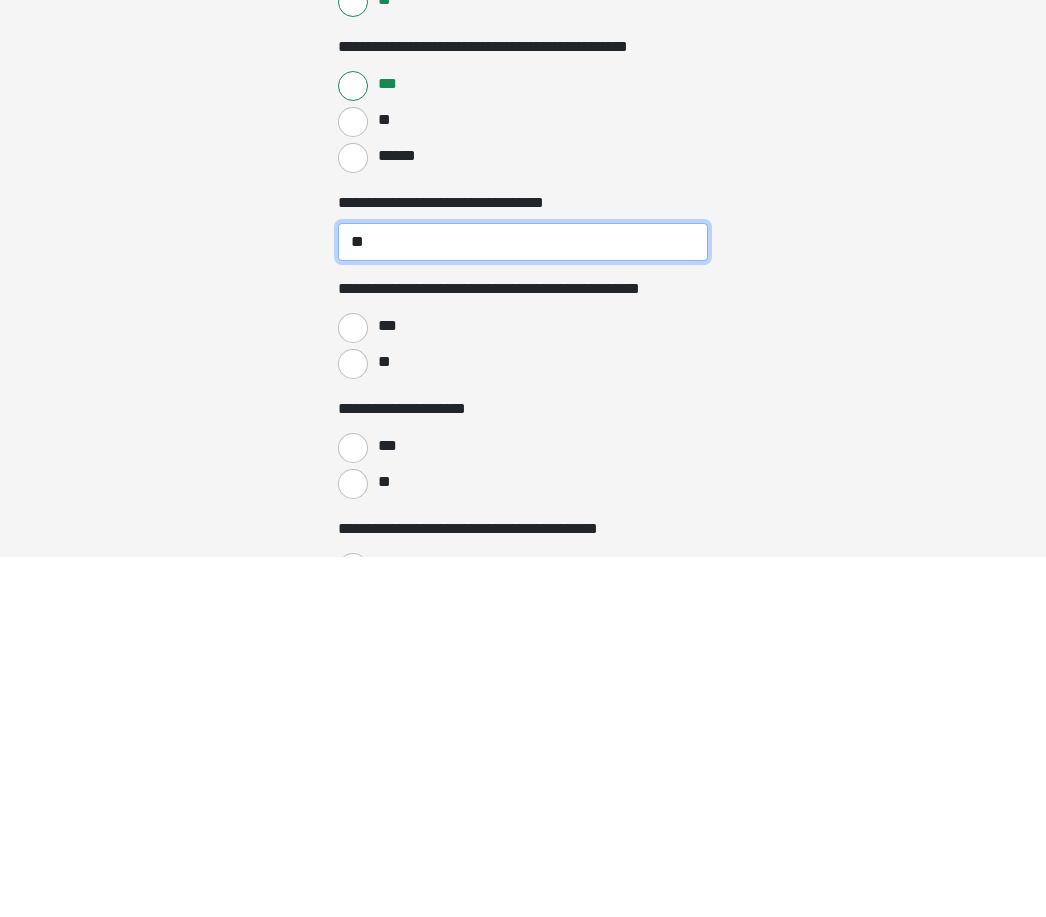 type on "**" 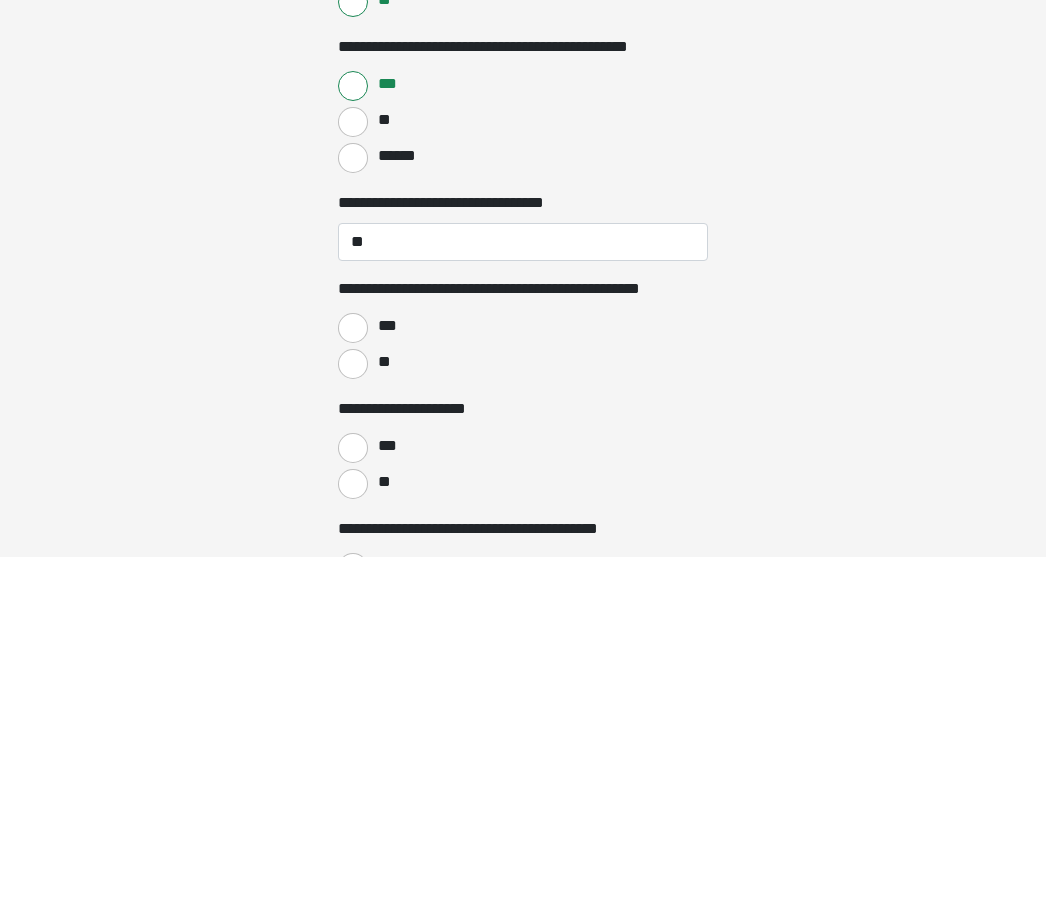 click on "**" at bounding box center (353, 725) 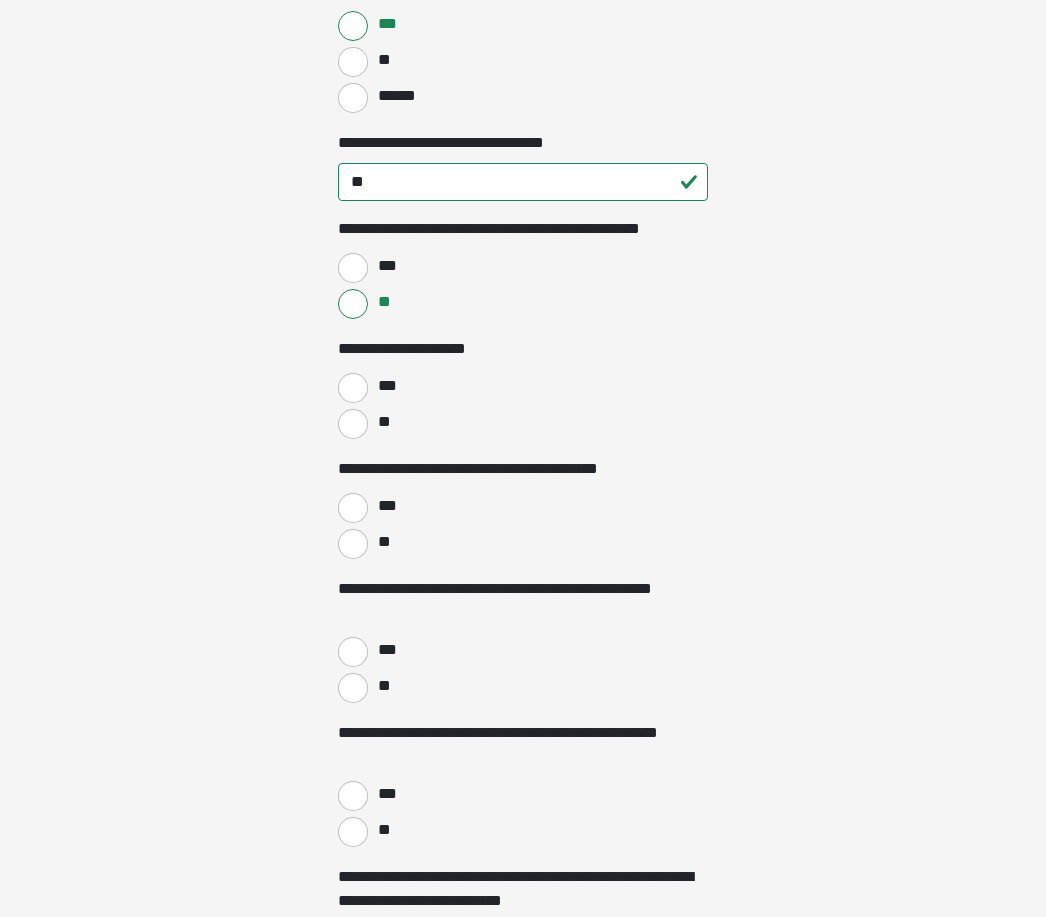 scroll, scrollTop: 1285, scrollLeft: 0, axis: vertical 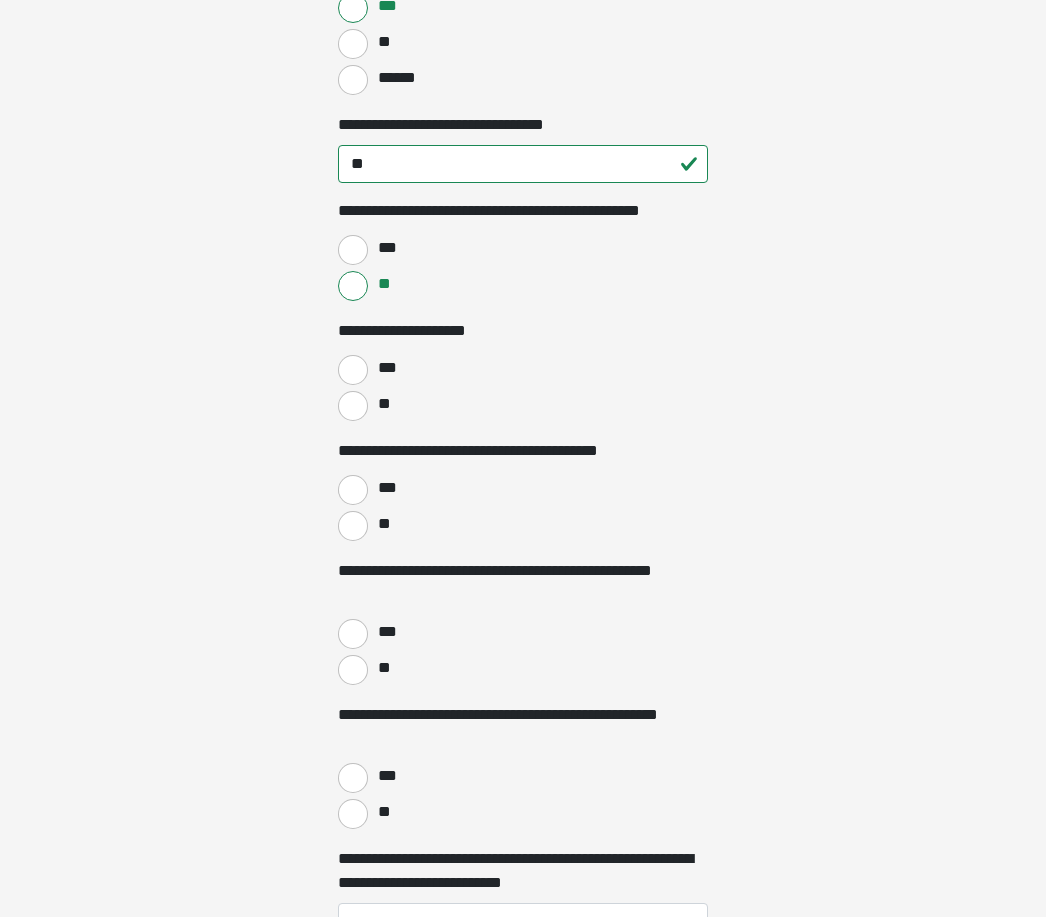 click on "***" at bounding box center [353, 370] 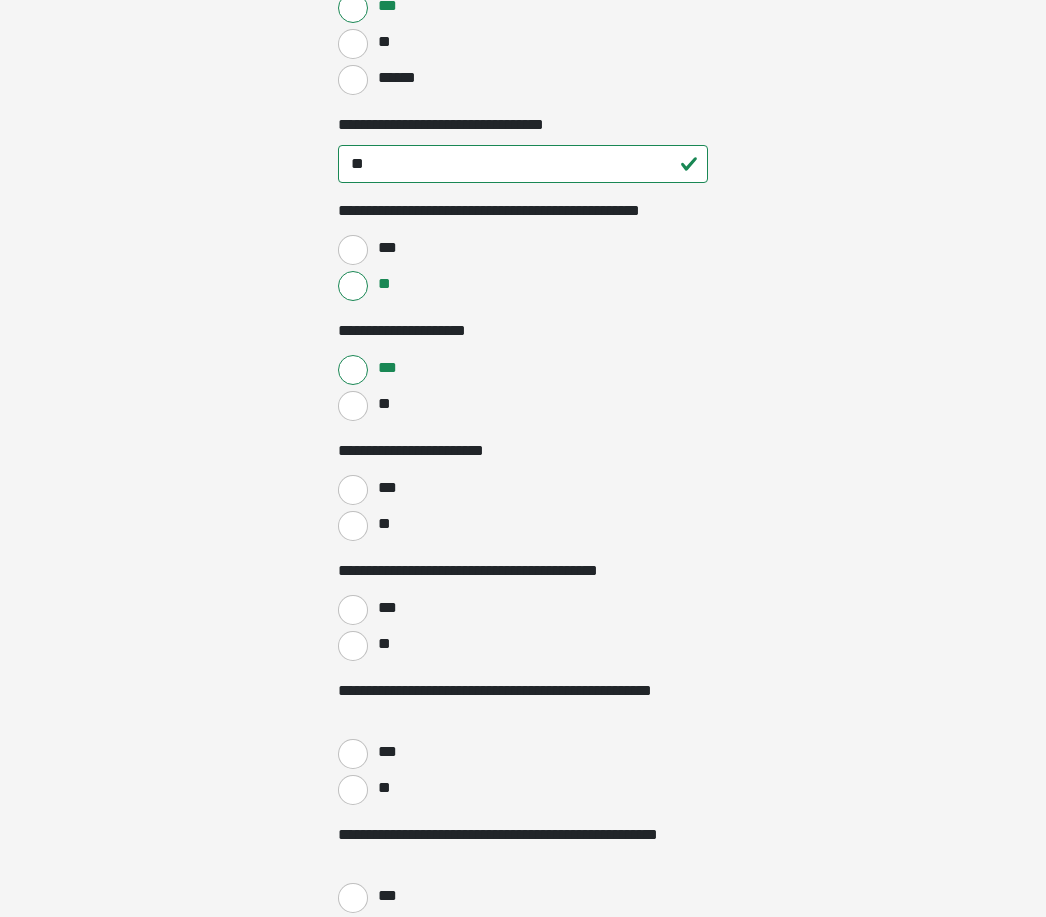 click on "**" at bounding box center [353, 526] 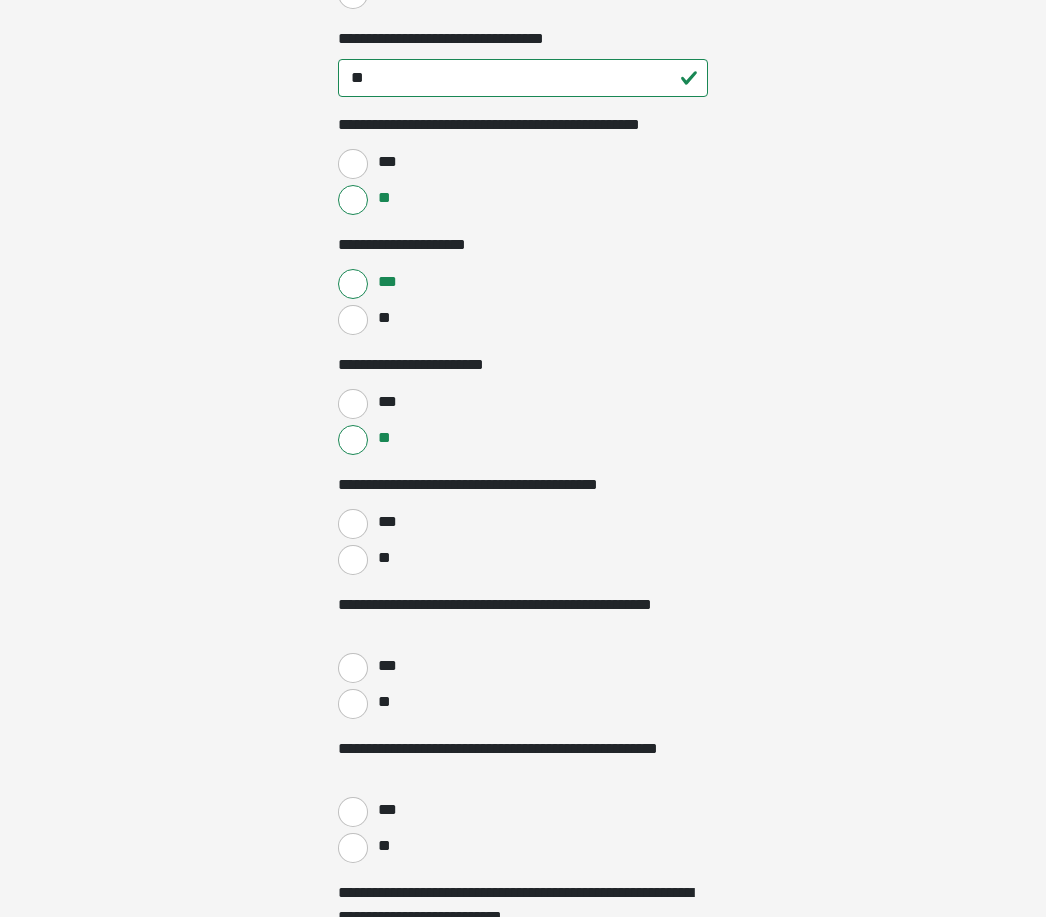 scroll, scrollTop: 1372, scrollLeft: 0, axis: vertical 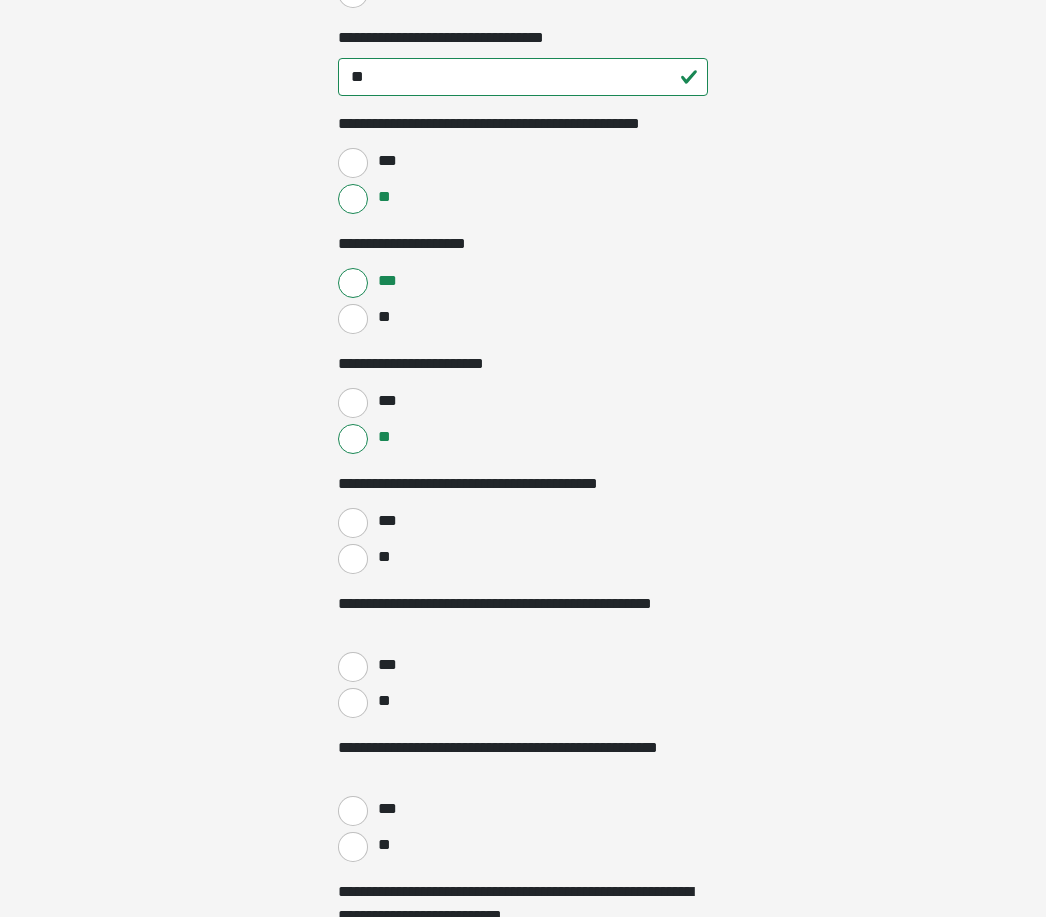 click on "***" at bounding box center [353, 523] 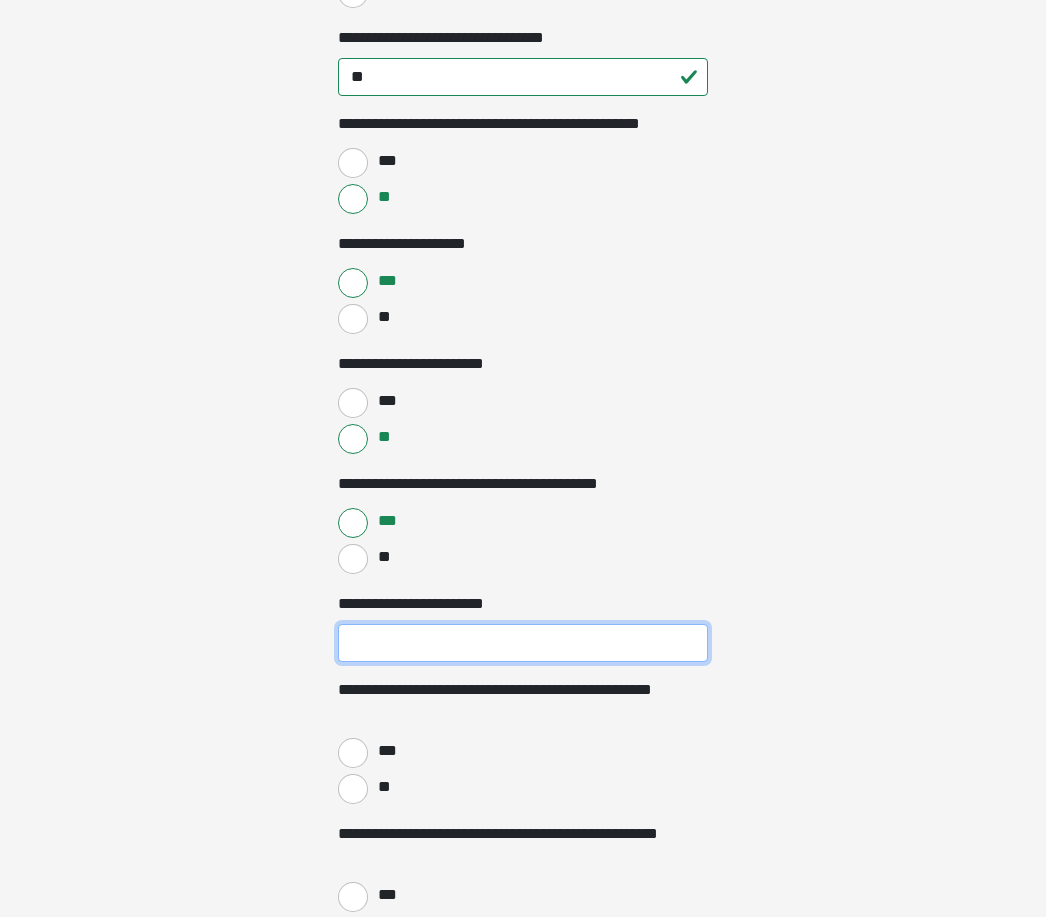 click on "**********" at bounding box center [523, 643] 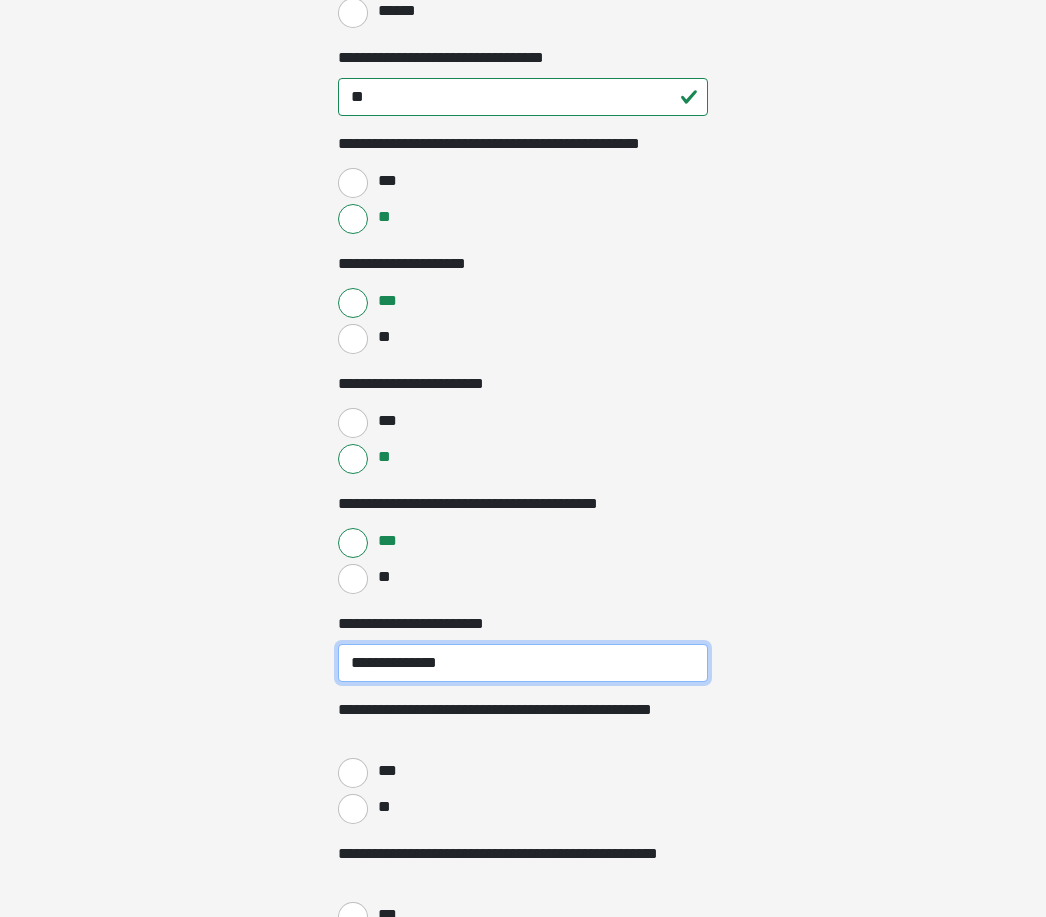 scroll, scrollTop: 1283, scrollLeft: 0, axis: vertical 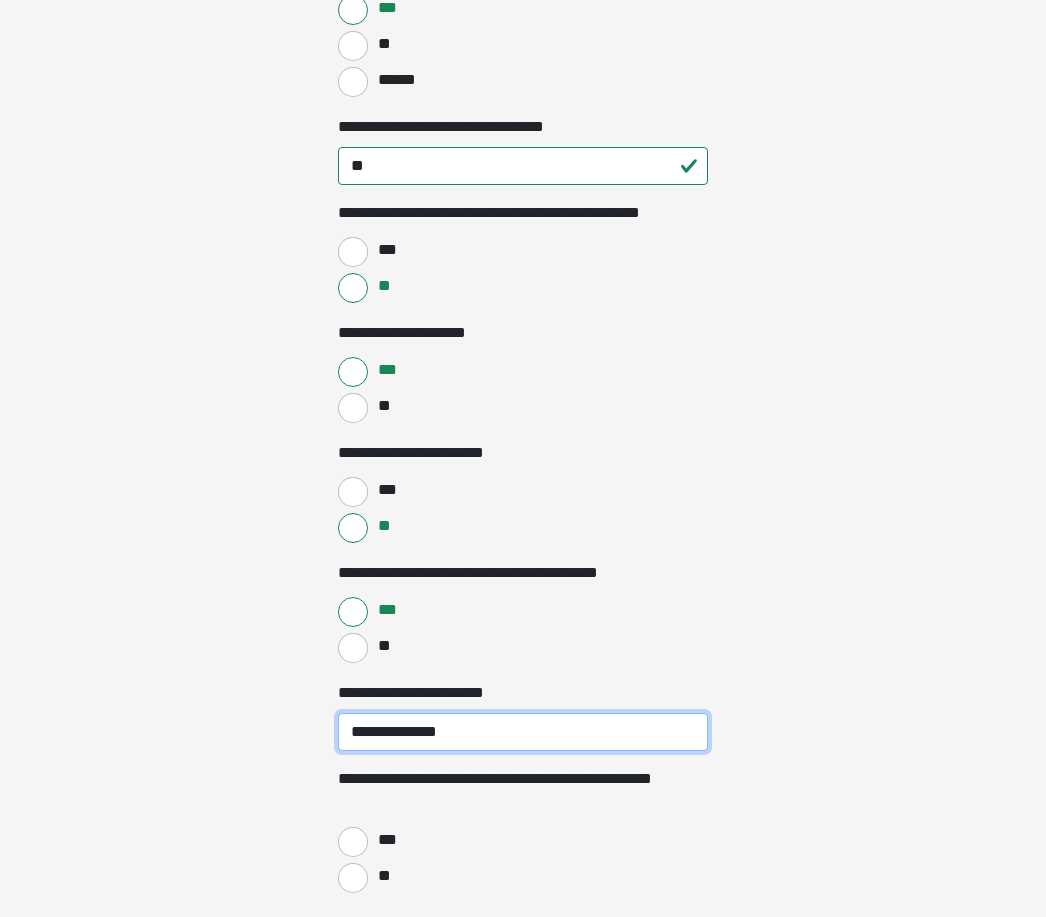 type on "**********" 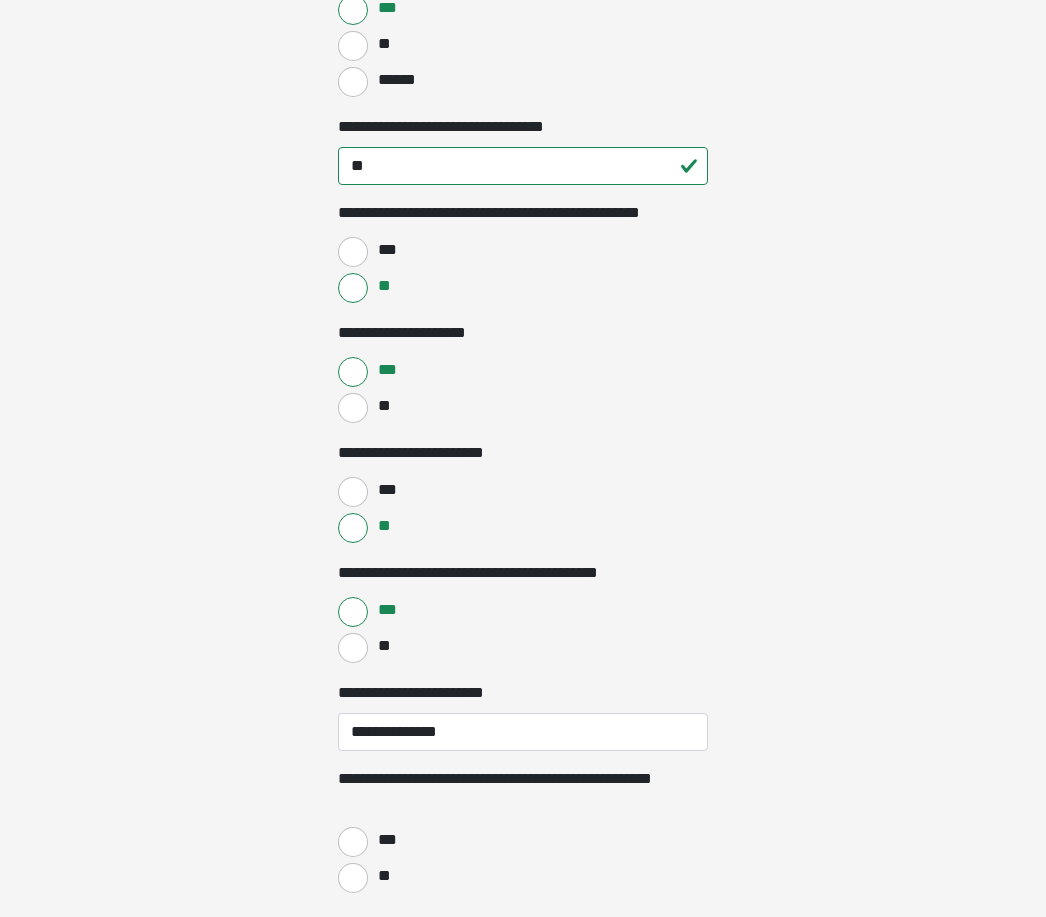 click on "***" at bounding box center (386, 250) 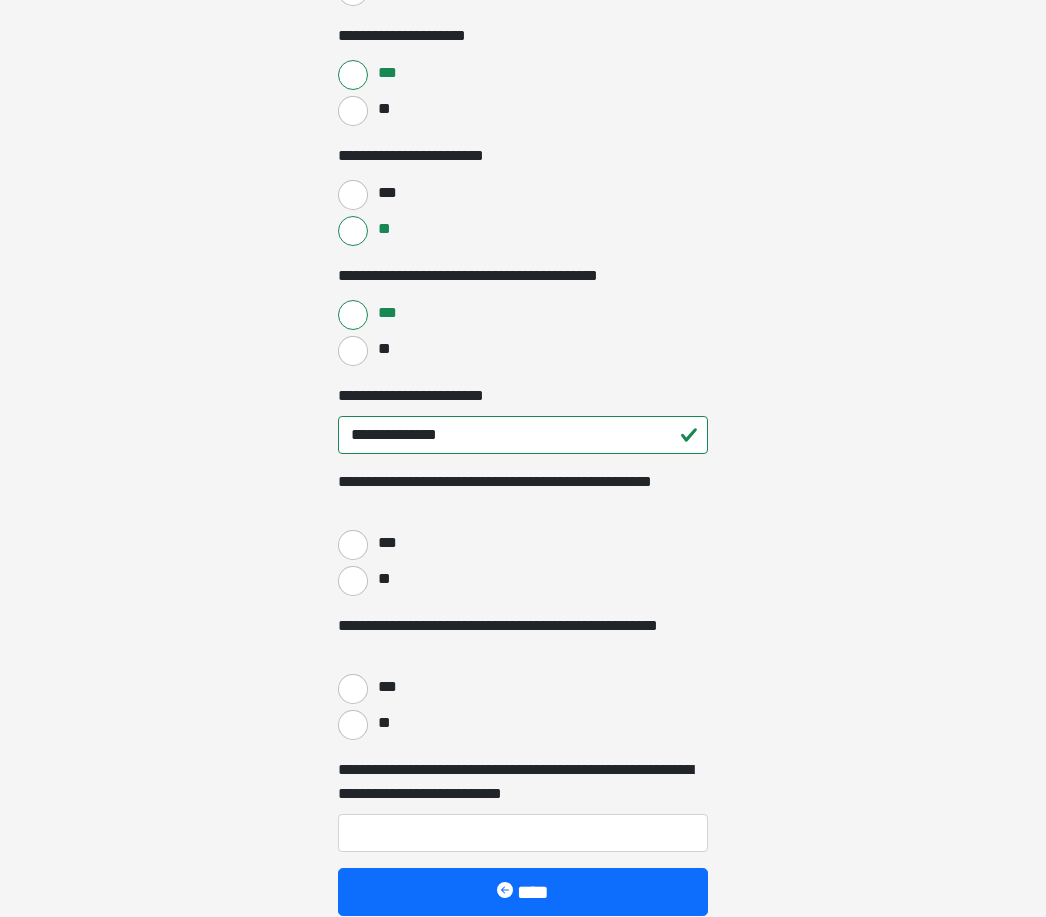 scroll, scrollTop: 1580, scrollLeft: 0, axis: vertical 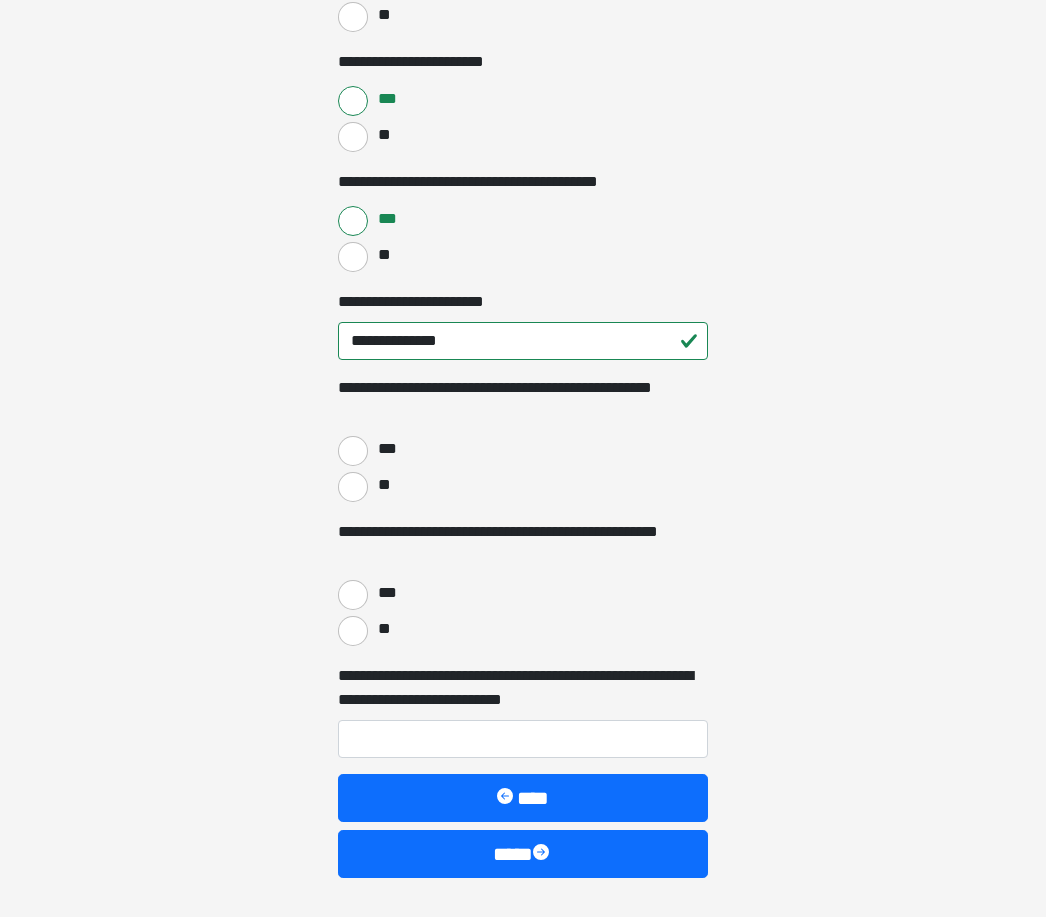 click on "**" at bounding box center (353, 487) 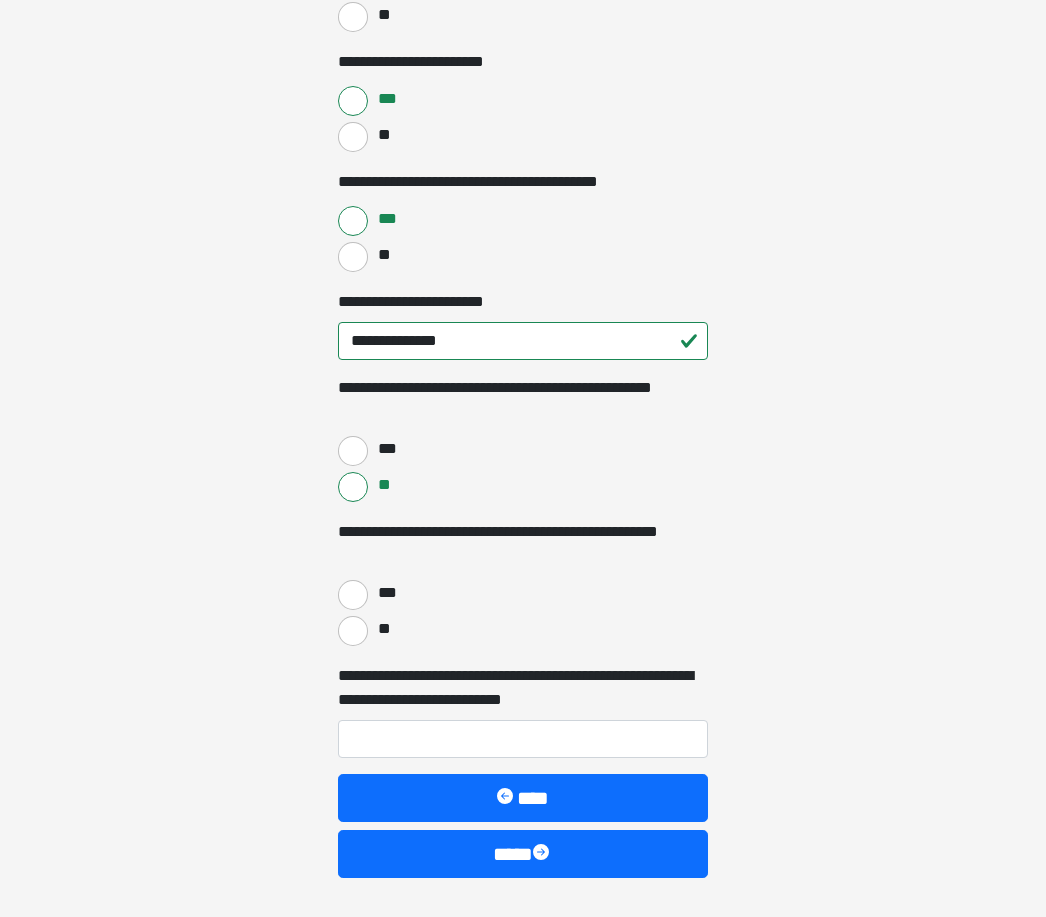 click on "**" at bounding box center (353, 631) 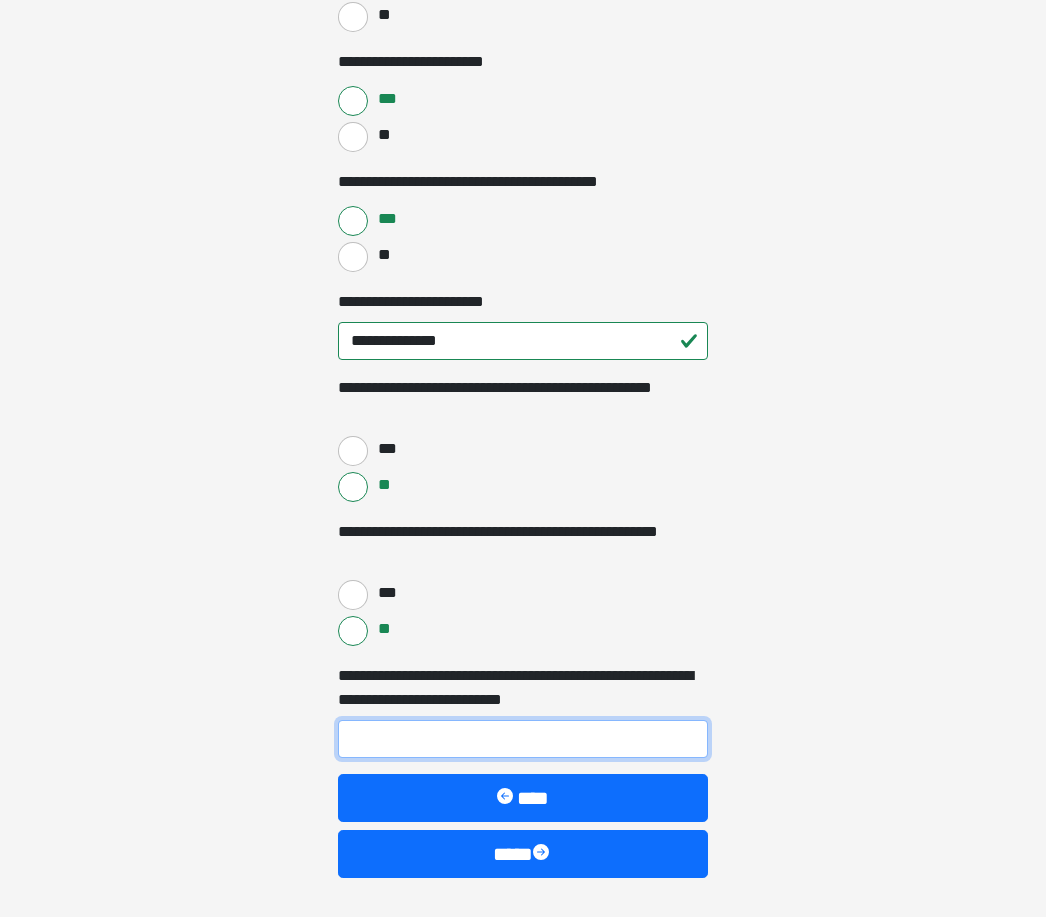 click on "**********" at bounding box center (523, 739) 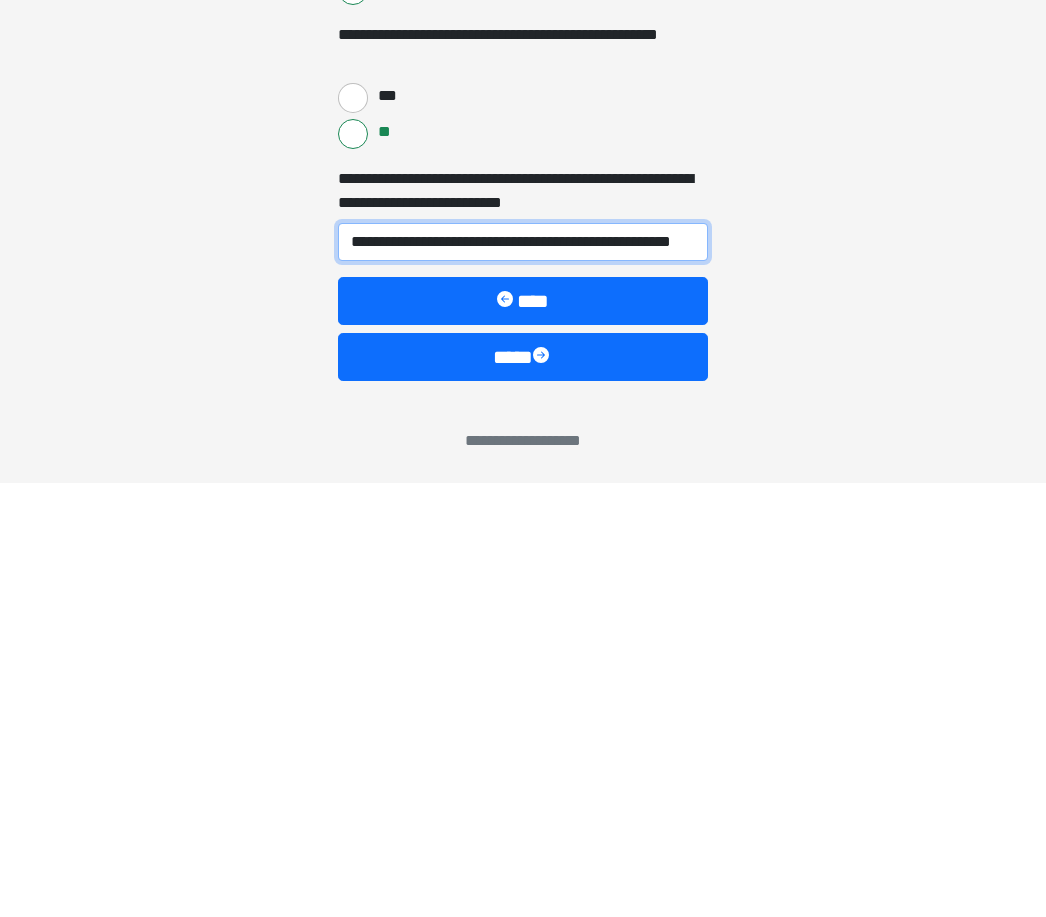 type on "**********" 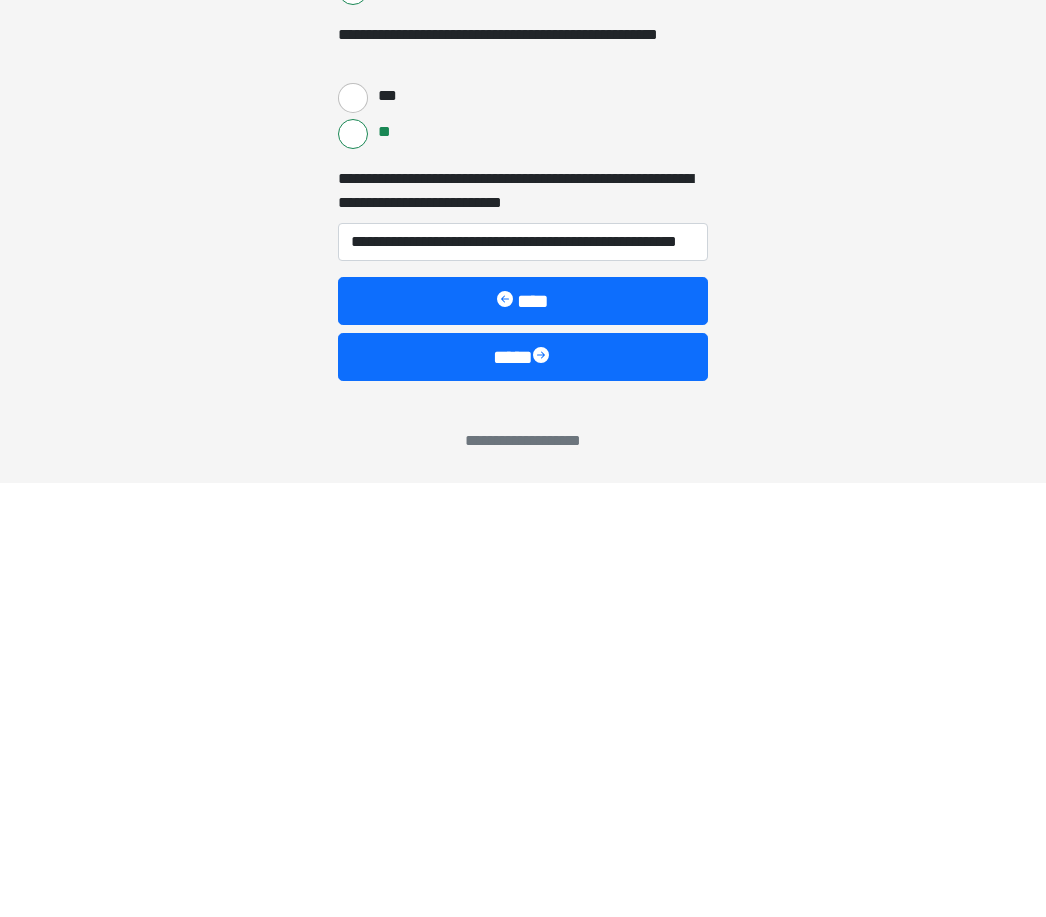 click on "****" at bounding box center [523, 791] 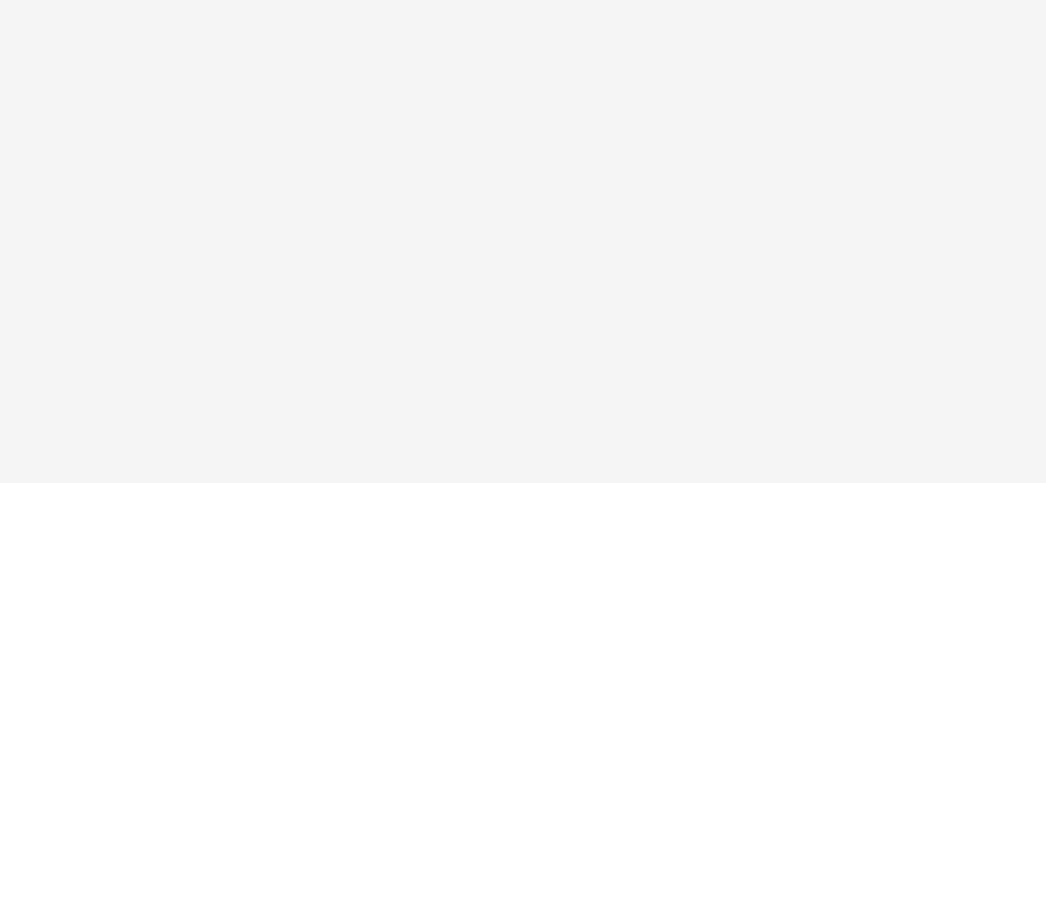scroll, scrollTop: 0, scrollLeft: 0, axis: both 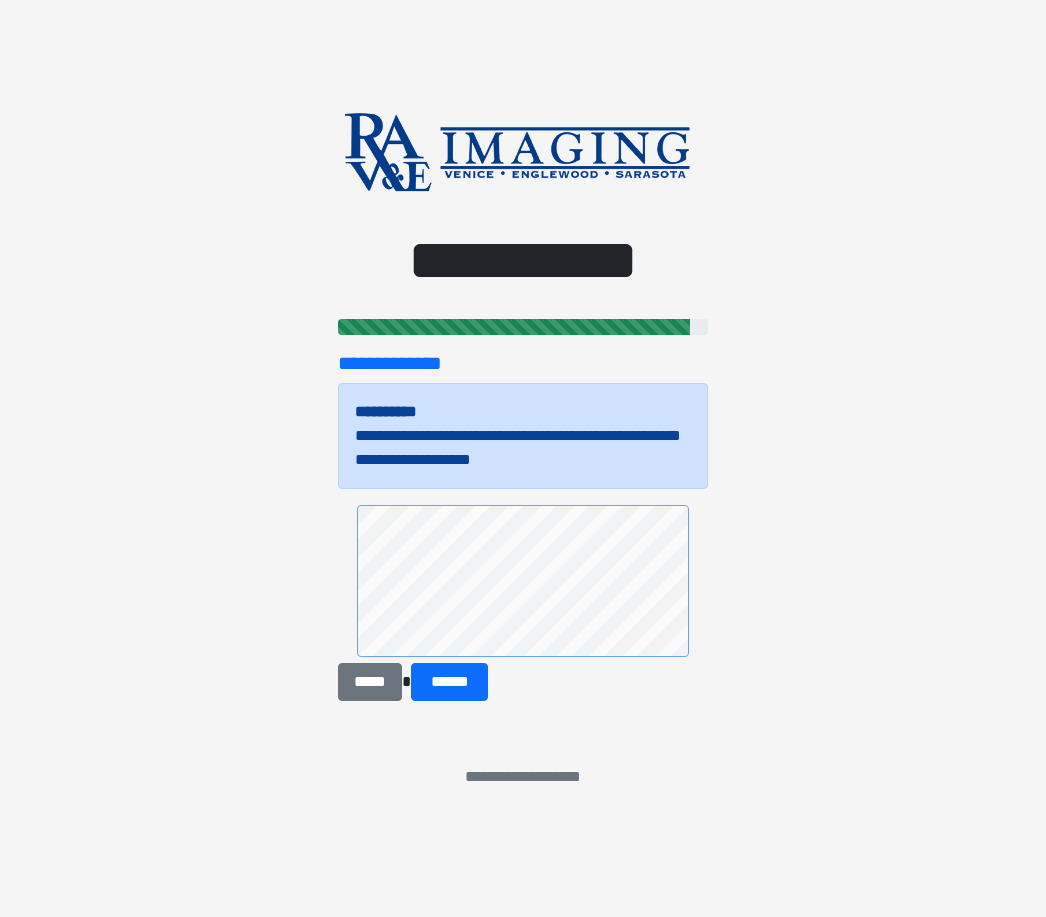 click on "******" at bounding box center [449, 682] 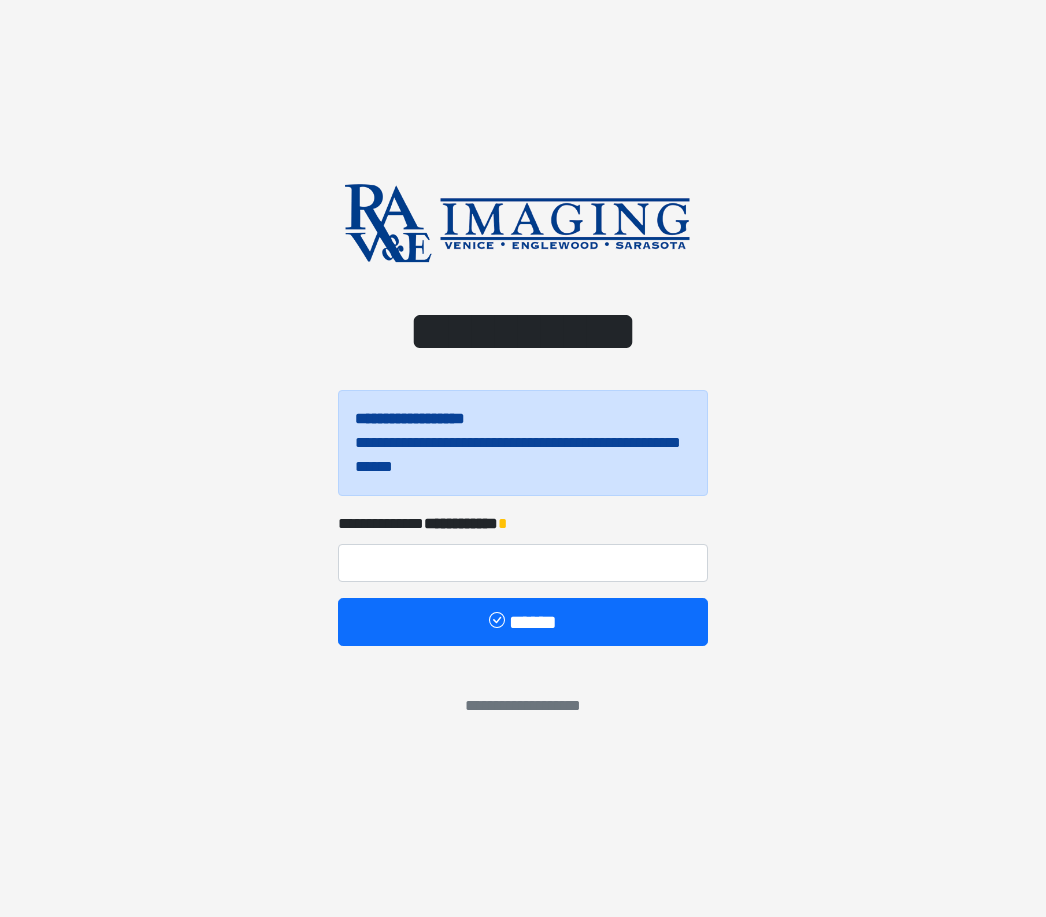 scroll, scrollTop: 0, scrollLeft: 0, axis: both 